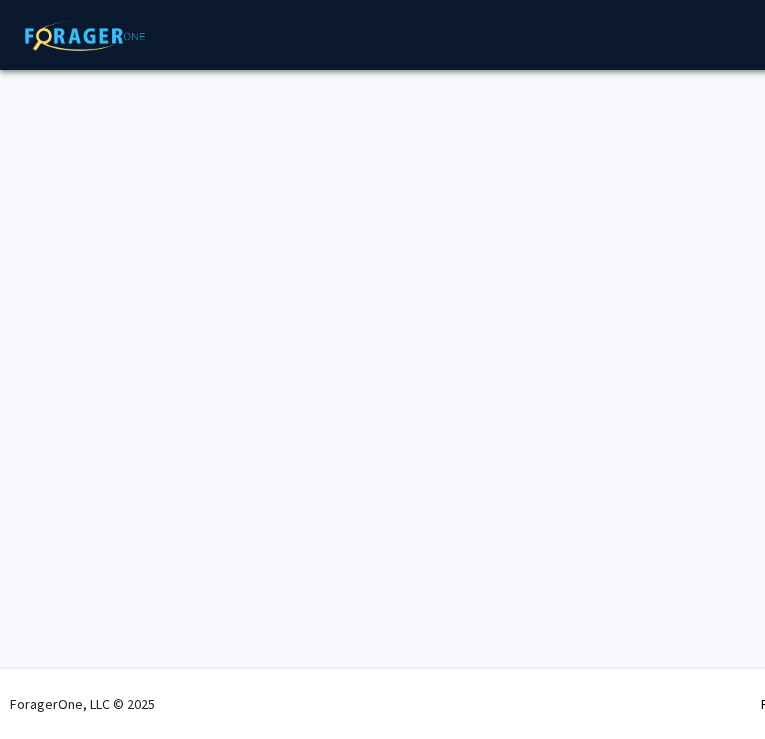 scroll, scrollTop: 0, scrollLeft: 0, axis: both 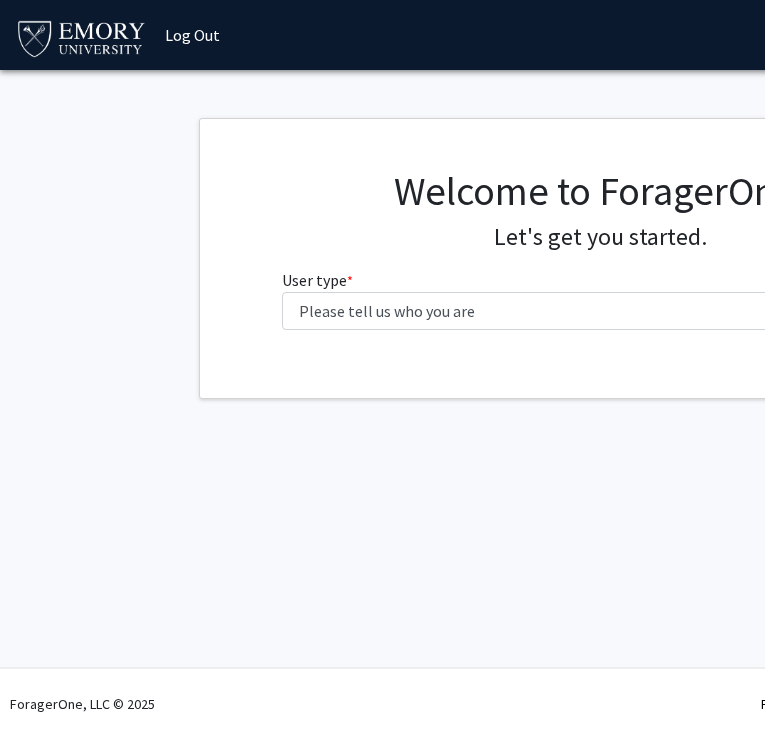 click on "Welcome to ForagerOne! Let's get you started.  User type  * required Please tell us who you are  Undergraduate Student   Master's Student   Doctoral Candidate (PhD, MD, DMD, PharmD, etc.)   Postdoctoral Researcher / Research Staff / Medical Resident / Medical Fellow   Faculty   Administrative Staff" 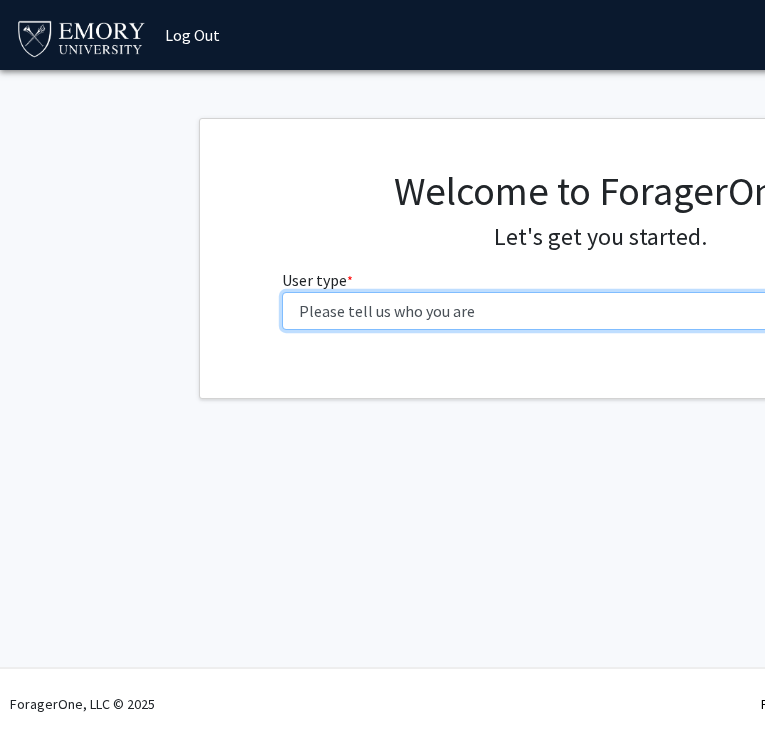 click on "Please tell us who you are  Undergraduate Student   Master's Student   Doctoral Candidate (PhD, MD, DMD, PharmD, etc.)   Postdoctoral Researcher / Research Staff / Medical Resident / Medical Fellow   Faculty   Administrative Staff" at bounding box center (600, 311) 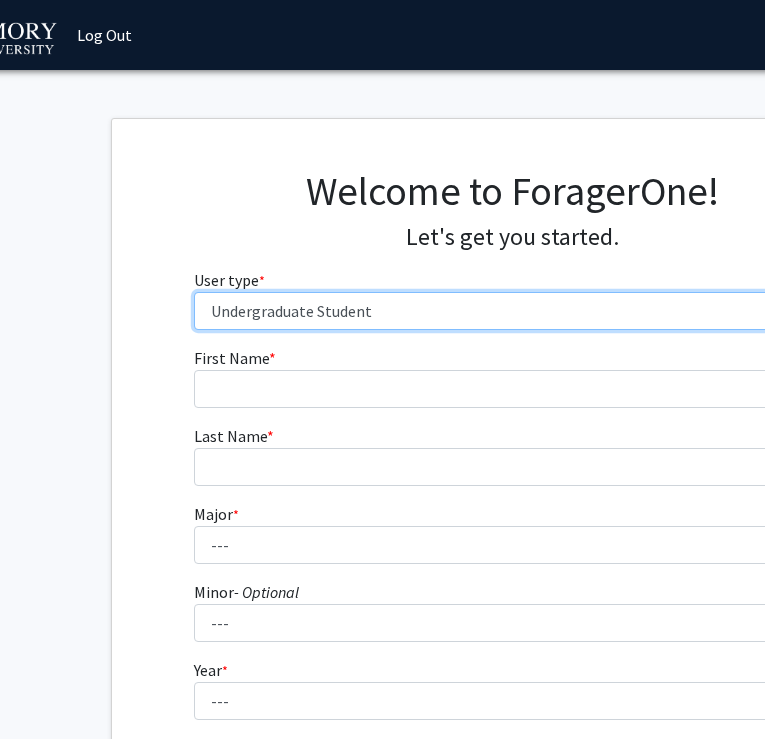 scroll, scrollTop: 0, scrollLeft: 158, axis: horizontal 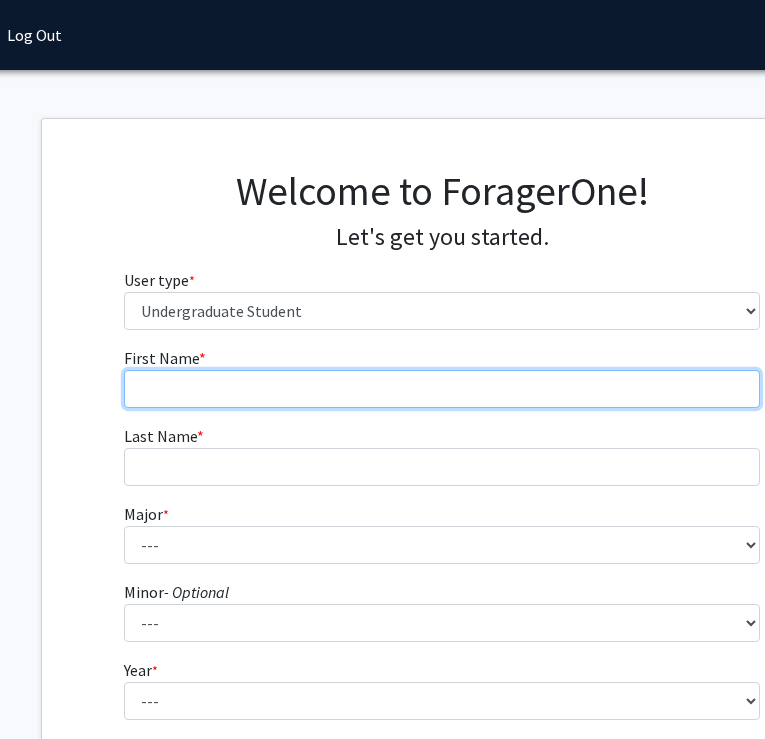 click on "First Name * required" at bounding box center (442, 389) 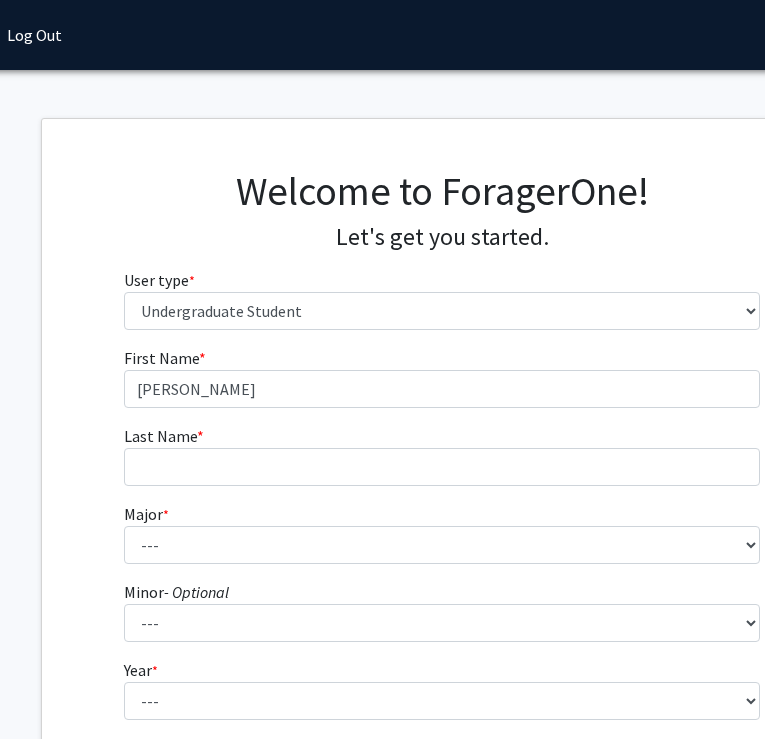 type on "[PERSON_NAME]" 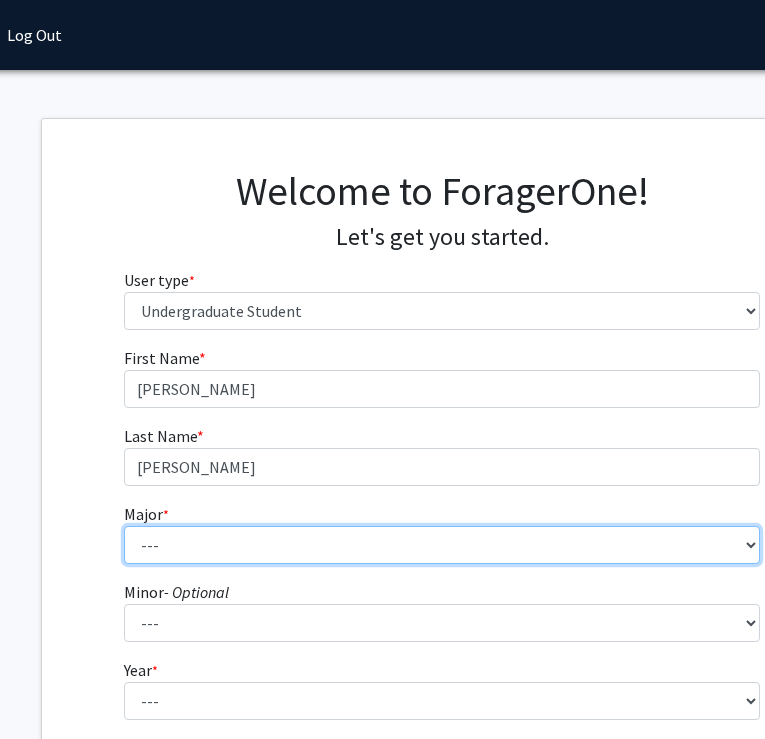 click on "---  Accounting   African American Studies   African Studies   American Studies   Analytic Consulting   Ancient Mediterranean Studies   Anthropology   Applied Mathematics   Arabic   Art History   Arts Management   Biology   Biophysics   Business Administration   Business and Society   Chemistry   Chinese Studies   Classical Civilization   Classics   Comparative Literature   Computer Science   Dance and Movement Studies   East Asian Studies   Economics   Engineering   Engineering Sciences   English   English and Creative Writing   Entrepreneurship   Environment and Sustainability Management   Environmental Sciences   Film and Media   Film and Media Management   Finance   French   German Studies   Greek   Health Innovation   History   Human Health   Information Systems and Operations Management   Integrated Visual Arts   Interdisciplinary Studies in Society and Culture   International Business   International Studies   Italian Studies   Japanese   Jewish Studies   Latin   Latin American and Caribbean Studies" at bounding box center (442, 545) 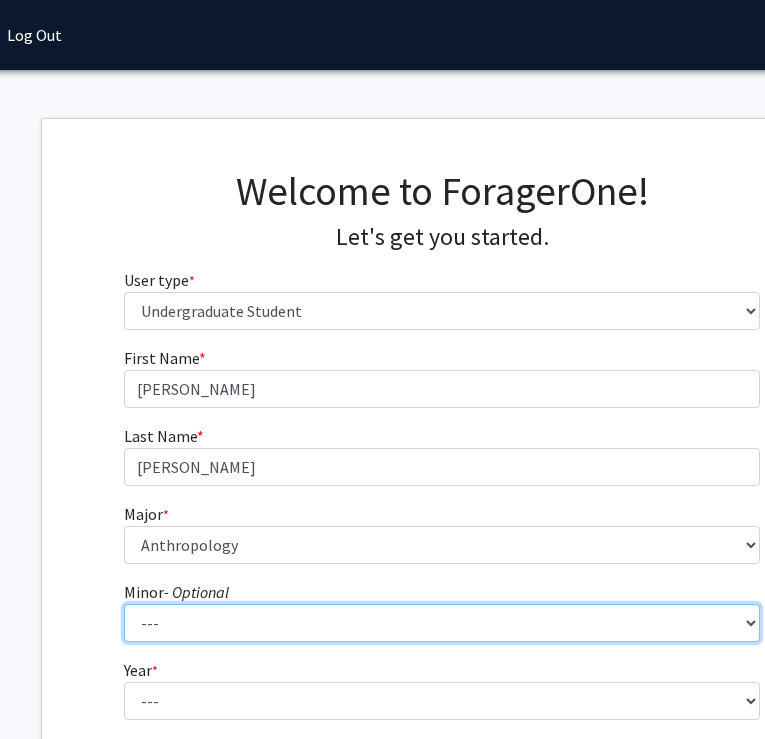 click on "---  African American Studies   African Studies   American Studies   Ancient Mediterranean Studies   Anthropology   Applied Mathematics   Arabic   Architectural Studies   Art History   Astronomy   [DEMOGRAPHIC_DATA] Studies   Chinese   Classical Civilization   Community Building and Social Change   Comparative Literature   Computer Informatics   Computer Science   Dance and Movement Studies   Economics   English   Environmental Sciences   Ethics   Film and Media   French   German Studies   Global Development Studies   Global Health, Culture and Society   Greek   Hebrew   Hindi   History   Italian Studies   Japanese   Jewish Studies   Korean   Latin   Latin American and Caribbean Studies   Linguistics   Lusophone Studies   Mathematics   Mediterranean Archaeology   Music   Neuroethics   Nutrition Science   Persian Language and Literature   Philosophy   Physics   Political Science   Predictive Health   Religion   Rhetoric, Writing, Information Design   Russian and East European Studies   Science, Culture, and Society" at bounding box center (442, 623) 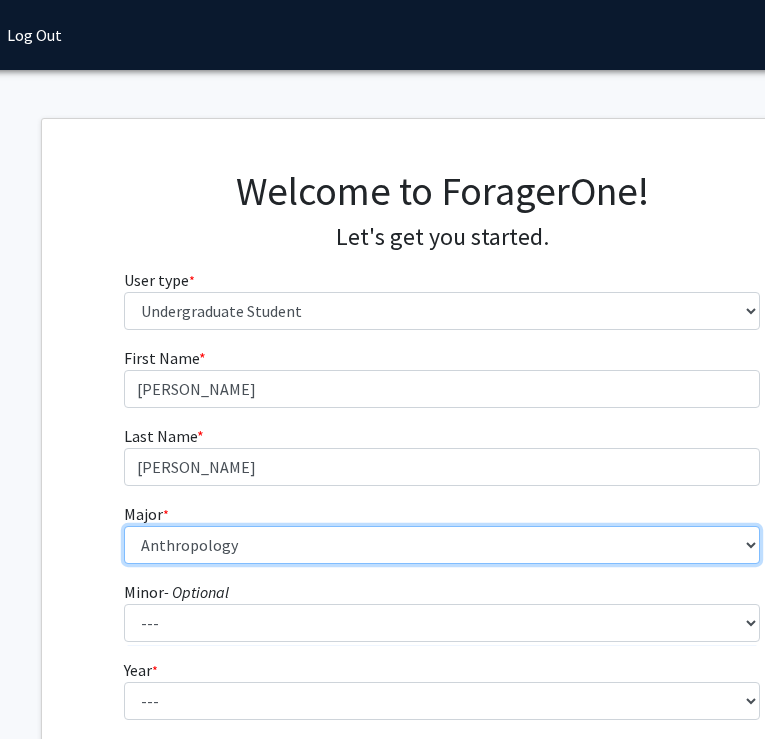 click on "---  Accounting   African American Studies   African Studies   American Studies   Analytic Consulting   Ancient Mediterranean Studies   Anthropology   Applied Mathematics   Arabic   Art History   Arts Management   Biology   Biophysics   Business Administration   Business and Society   Chemistry   Chinese Studies   Classical Civilization   Classics   Comparative Literature   Computer Science   Dance and Movement Studies   East Asian Studies   Economics   Engineering   Engineering Sciences   English   English and Creative Writing   Entrepreneurship   Environment and Sustainability Management   Environmental Sciences   Film and Media   Film and Media Management   Finance   French   German Studies   Greek   Health Innovation   History   Human Health   Information Systems and Operations Management   Integrated Visual Arts   Interdisciplinary Studies in Society and Culture   International Business   International Studies   Italian Studies   Japanese   Jewish Studies   Latin   Latin American and Caribbean Studies" at bounding box center (442, 545) 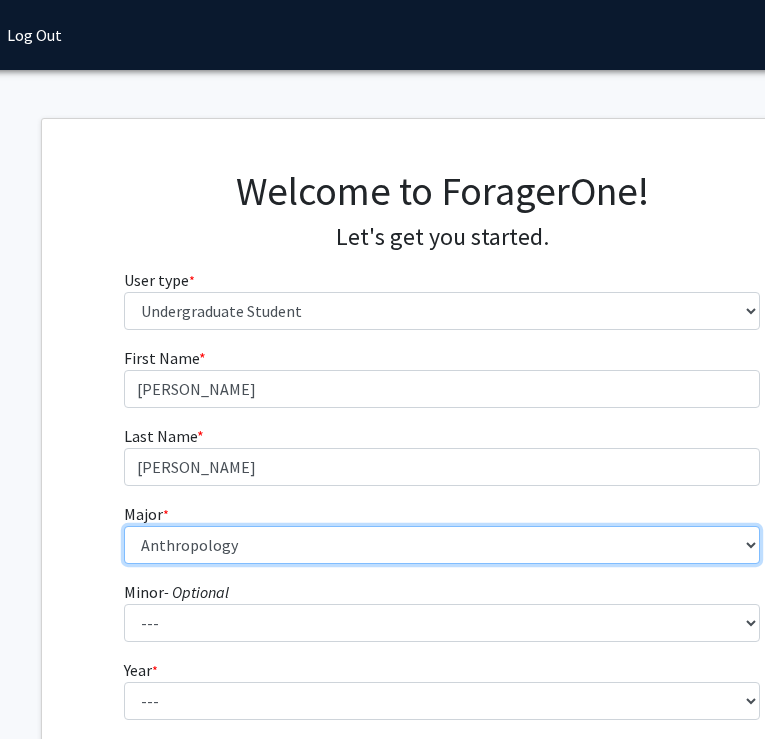 select on "12: 973" 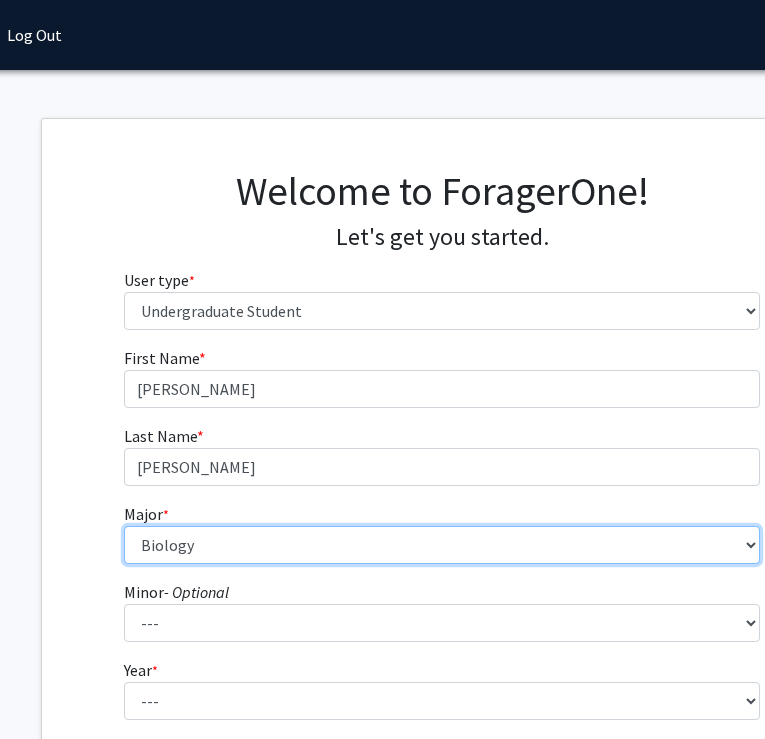 click on "---  Accounting   African American Studies   African Studies   American Studies   Analytic Consulting   Ancient Mediterranean Studies   Anthropology   Applied Mathematics   Arabic   Art History   Arts Management   Biology   Biophysics   Business Administration   Business and Society   Chemistry   Chinese Studies   Classical Civilization   Classics   Comparative Literature   Computer Science   Dance and Movement Studies   East Asian Studies   Economics   Engineering   Engineering Sciences   English   English and Creative Writing   Entrepreneurship   Environment and Sustainability Management   Environmental Sciences   Film and Media   Film and Media Management   Finance   French   German Studies   Greek   Health Innovation   History   Human Health   Information Systems and Operations Management   Integrated Visual Arts   Interdisciplinary Studies in Society and Culture   International Business   International Studies   Italian Studies   Japanese   Jewish Studies   Latin   Latin American and Caribbean Studies" at bounding box center (442, 545) 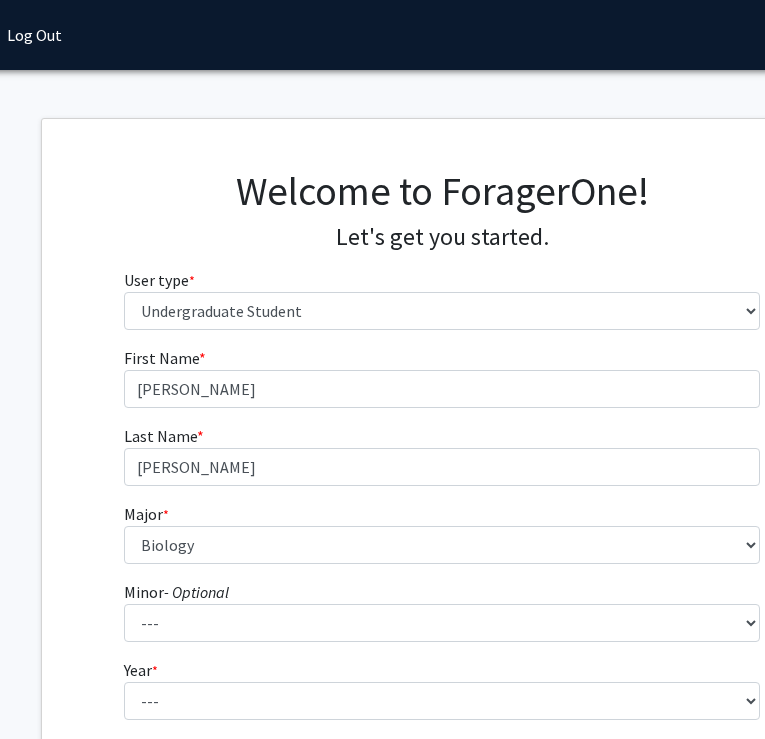 click on "First Name * required [PERSON_NAME] Last Name * required [PERSON_NAME]  * required ---  Accounting   African American Studies   African Studies   American Studies   Analytic Consulting   Ancient Mediterranean Studies   Anthropology   Applied Mathematics   Arabic   Art History   Arts Management   Biology   Biophysics   Business Administration   Business and Society   Chemistry   Chinese Studies   Classical Civilization   Classics   Comparative Literature   Computer Science   Dance and Movement Studies   East Asian Studies   Economics   Engineering   Engineering Sciences   English   English and Creative Writing   Entrepreneurship   Environment and Sustainability Management   Environmental Sciences   Film and Media   Film and Media Management   Finance   French   German Studies   Greek   Health Innovation   History   Human Health   Information Systems and Operations Management   Integrated Visual Arts   Interdisciplinary Studies in Society and Culture   International Business   International Studies   Japanese  ---" 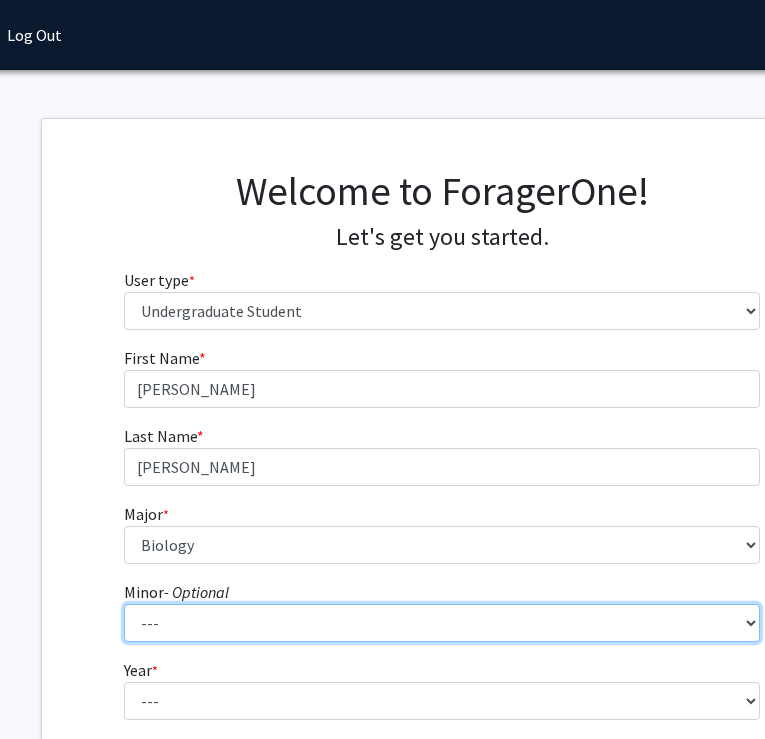 click on "---  African American Studies   African Studies   American Studies   Ancient Mediterranean Studies   Anthropology   Applied Mathematics   Arabic   Architectural Studies   Art History   Astronomy   [DEMOGRAPHIC_DATA] Studies   Chinese   Classical Civilization   Community Building and Social Change   Comparative Literature   Computer Informatics   Computer Science   Dance and Movement Studies   Economics   English   Environmental Sciences   Ethics   Film and Media   French   German Studies   Global Development Studies   Global Health, Culture and Society   Greek   Hebrew   Hindi   History   Italian Studies   Japanese   Jewish Studies   Korean   Latin   Latin American and Caribbean Studies   Linguistics   Lusophone Studies   Mathematics   Mediterranean Archaeology   Music   Neuroethics   Nutrition Science   Persian Language and Literature   Philosophy   Physics   Political Science   Predictive Health   Religion   Rhetoric, Writing, Information Design   Russian and East European Studies   Science, Culture, and Society" at bounding box center [442, 623] 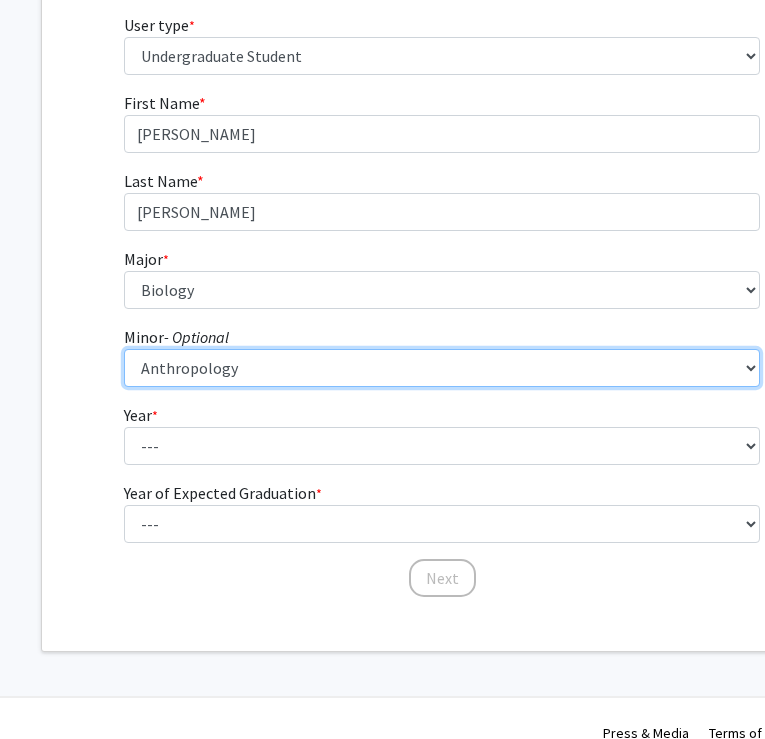 scroll, scrollTop: 256, scrollLeft: 158, axis: both 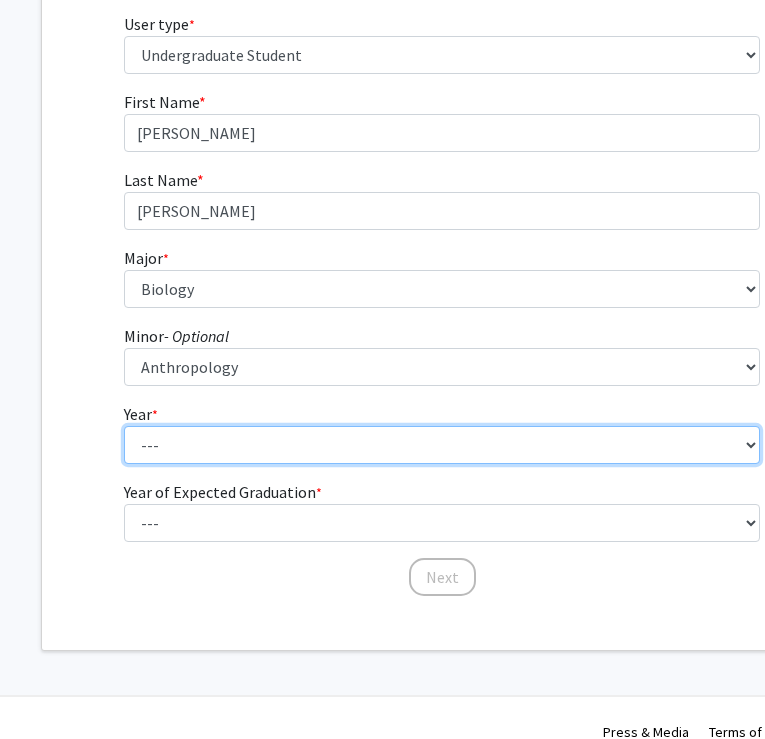 click on "---  First-year   Sophomore   Junior   Senior   Postbaccalaureate Certificate" at bounding box center (442, 445) 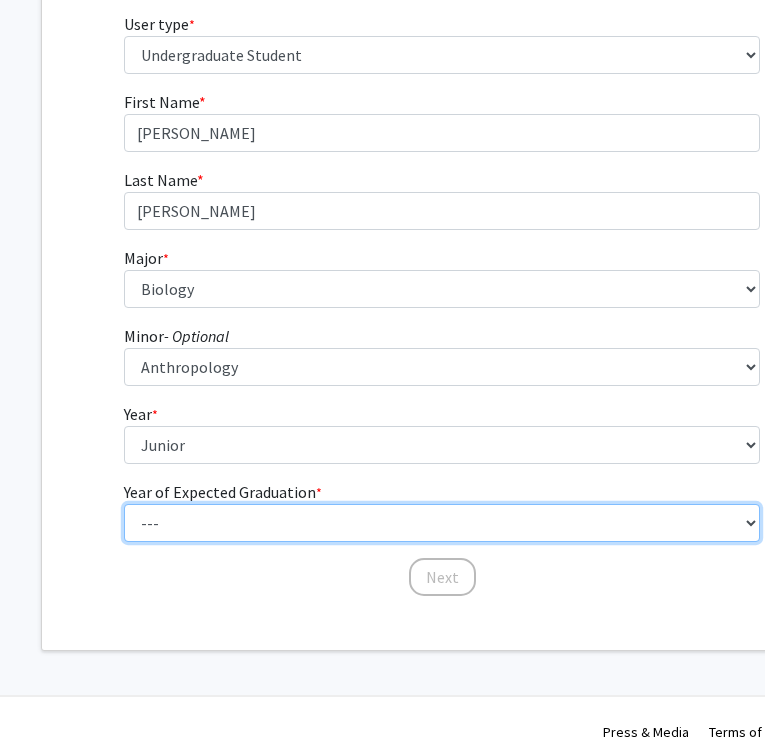 click on "---  2025   2026   2027   2028   2029   2030   2031   2032   2033   2034" at bounding box center [442, 523] 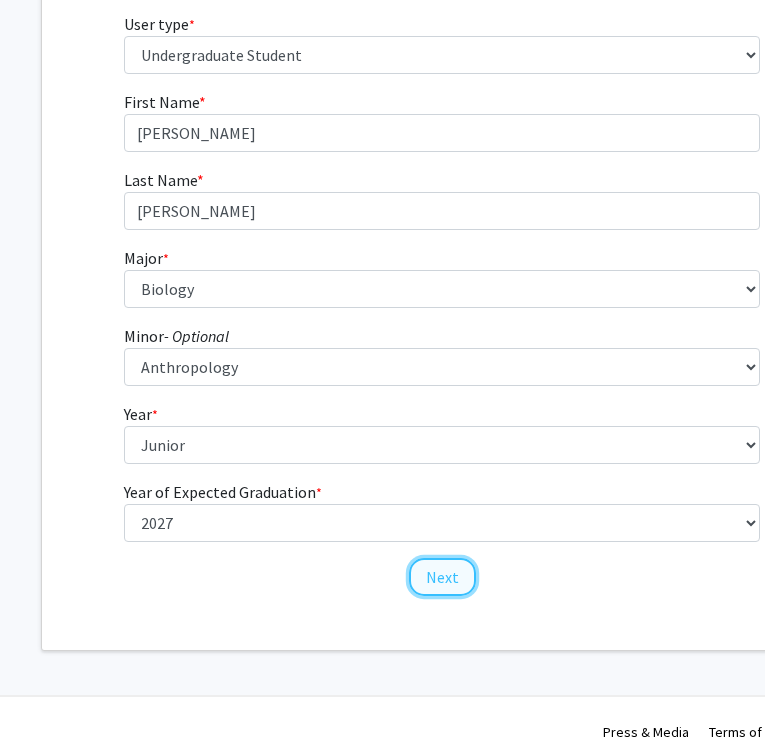 click on "Next" 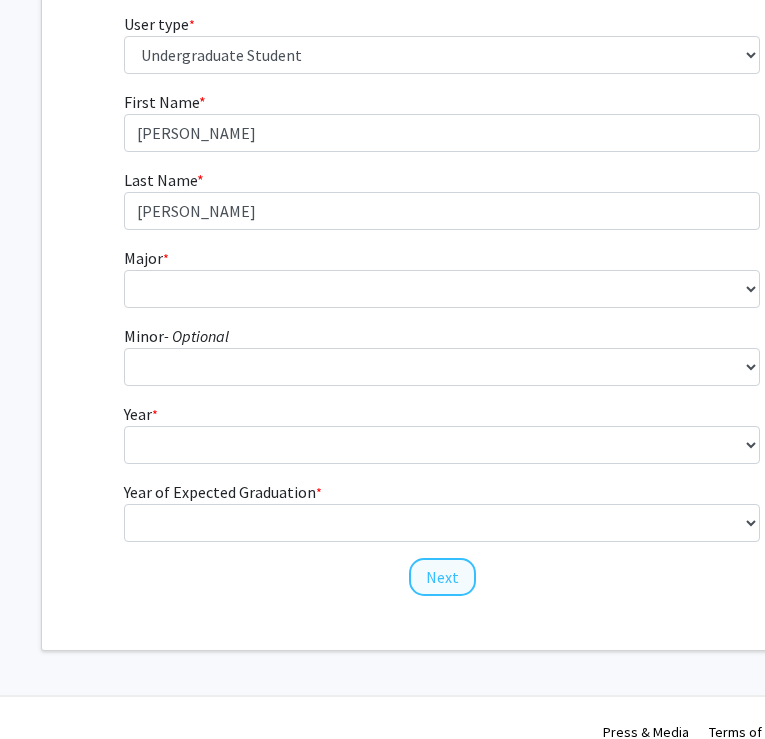 scroll, scrollTop: 0, scrollLeft: 158, axis: horizontal 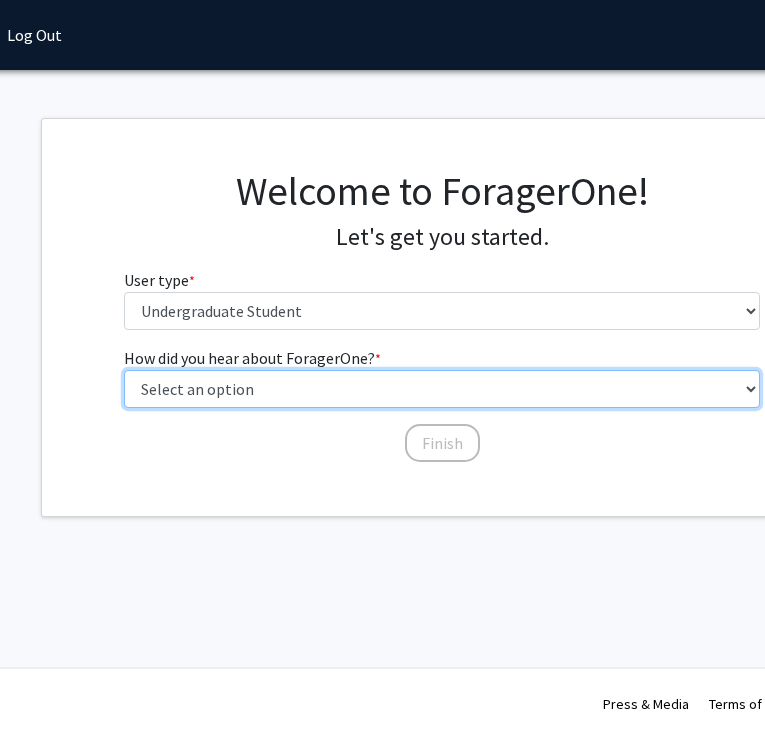 click on "Select an option  Peer/student recommendation   Faculty/staff recommendation   University website   University email or newsletter   Other" at bounding box center [442, 389] 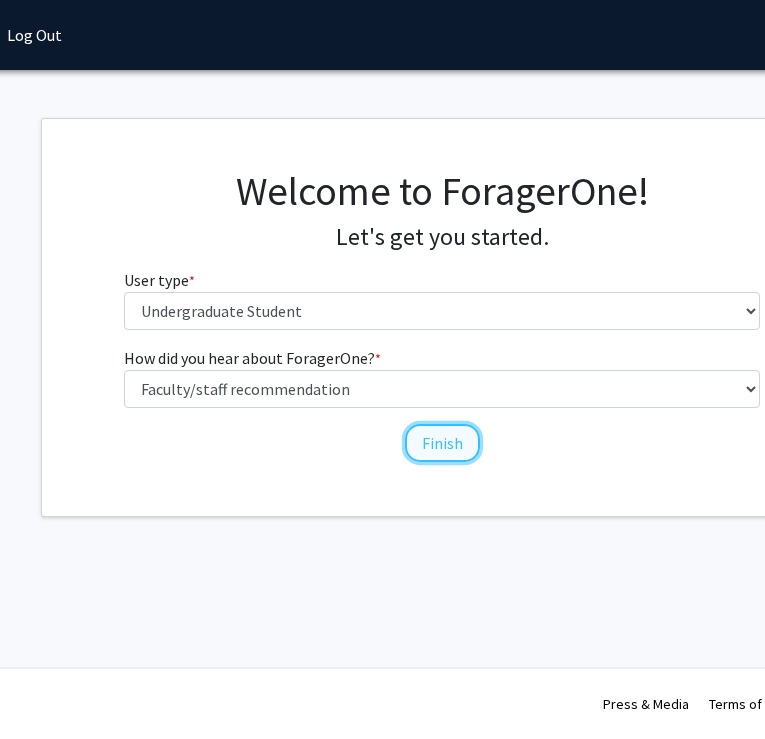 click on "Finish" 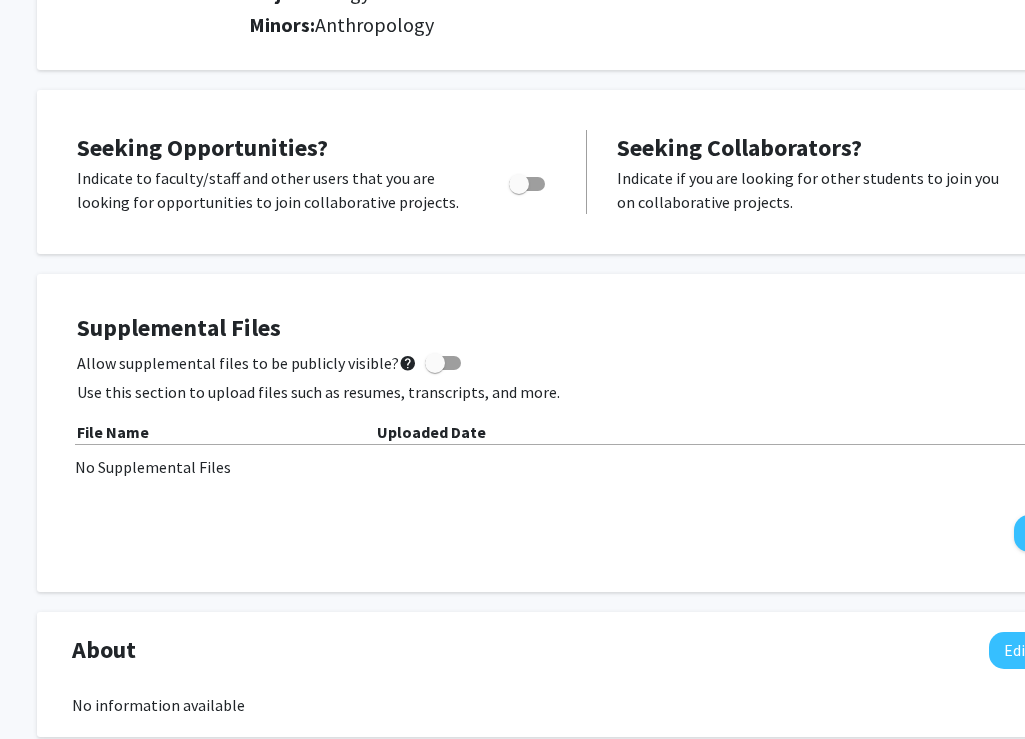 scroll, scrollTop: 318, scrollLeft: 0, axis: vertical 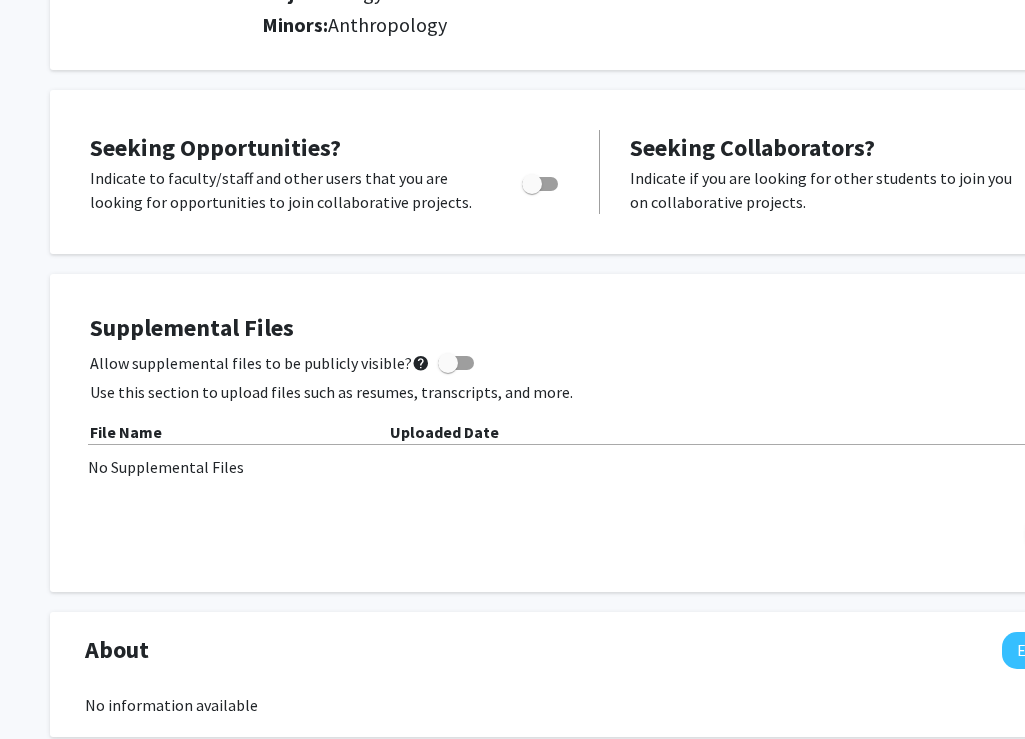 click at bounding box center (532, 184) 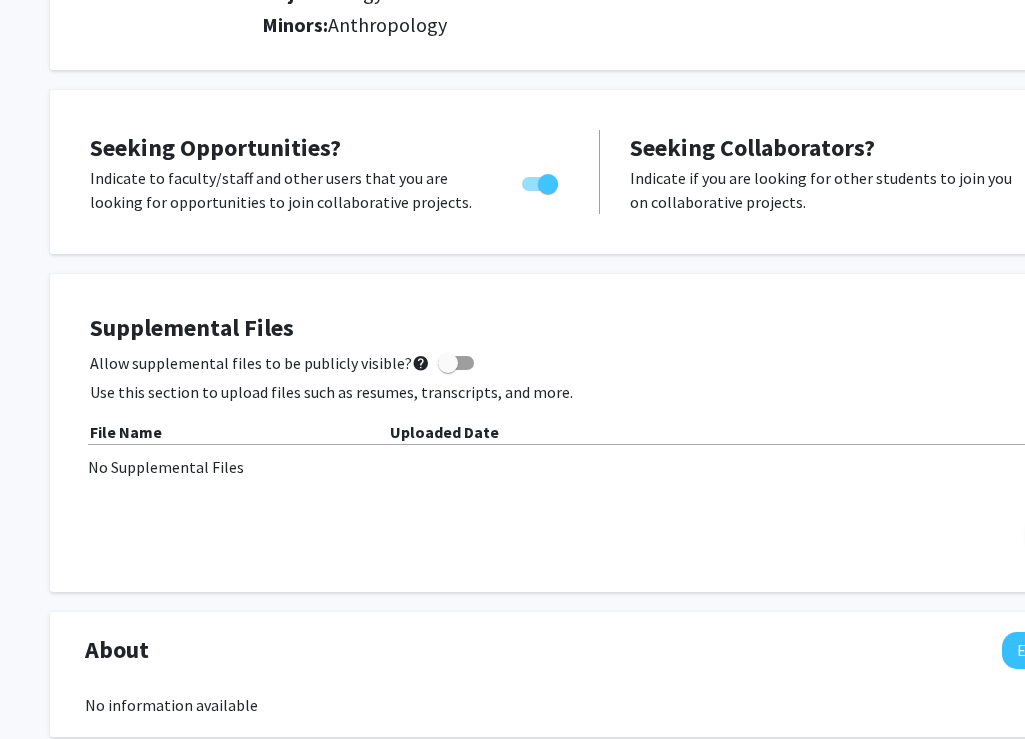 scroll, scrollTop: 318, scrollLeft: 130, axis: both 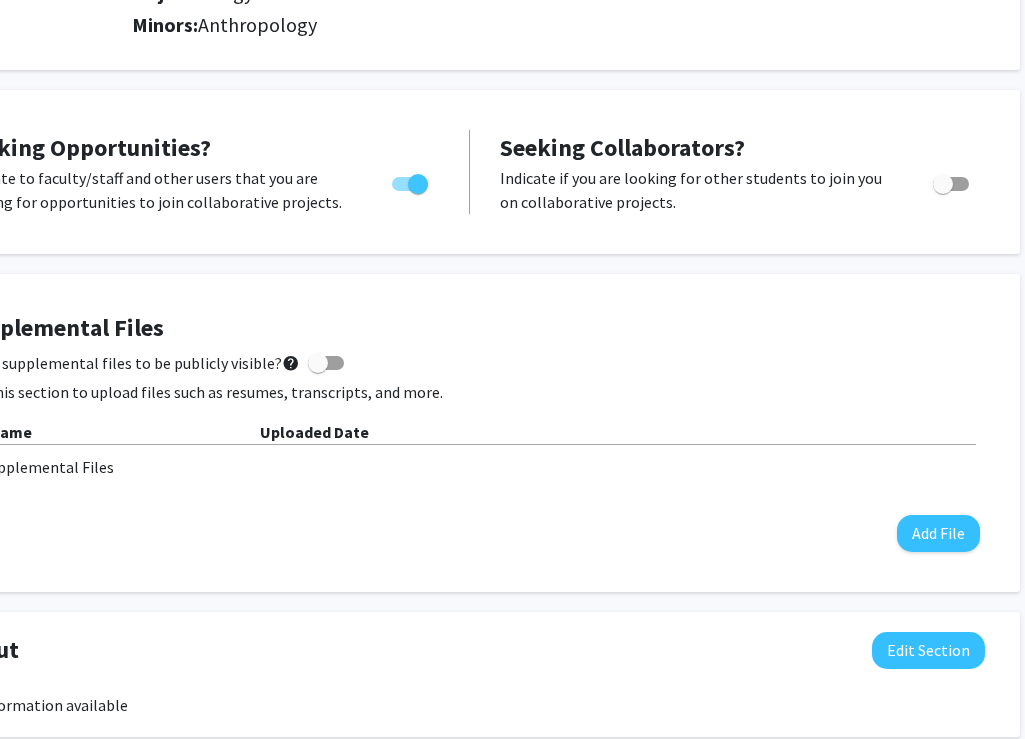 click at bounding box center [943, 184] 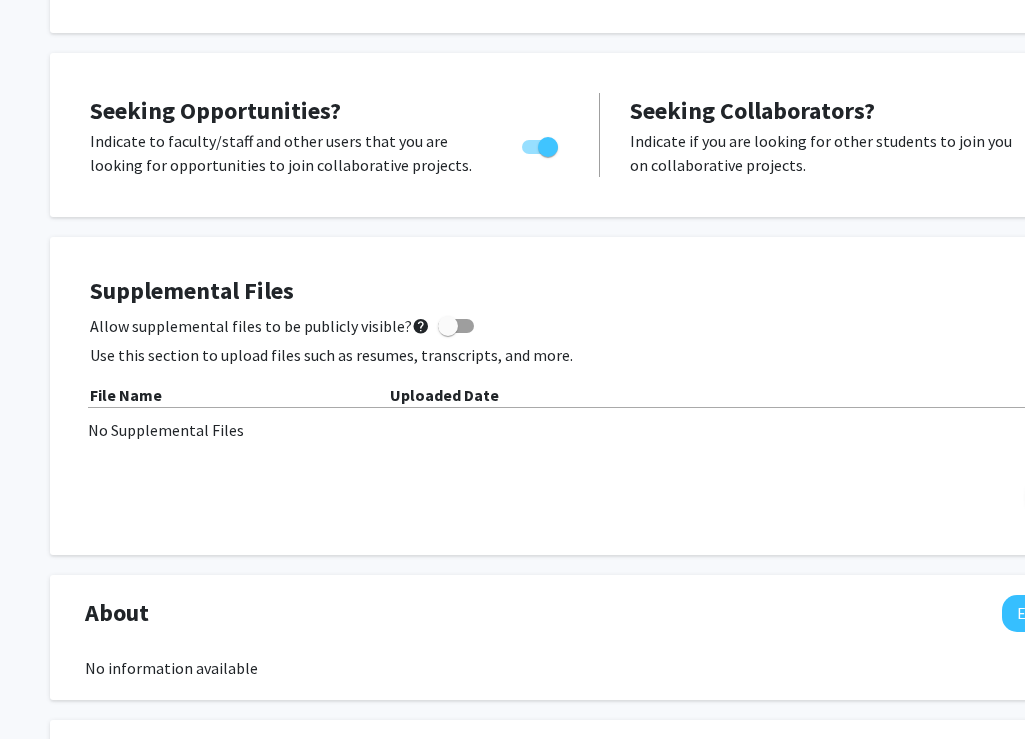 scroll, scrollTop: 363, scrollLeft: 0, axis: vertical 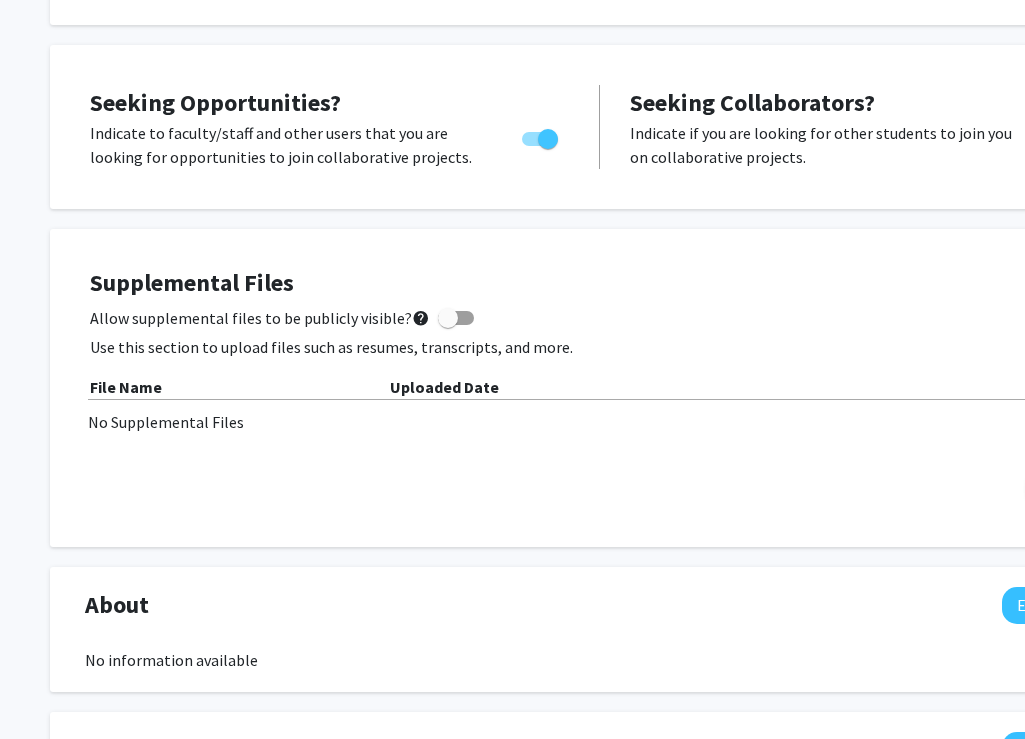 click on "File Name" 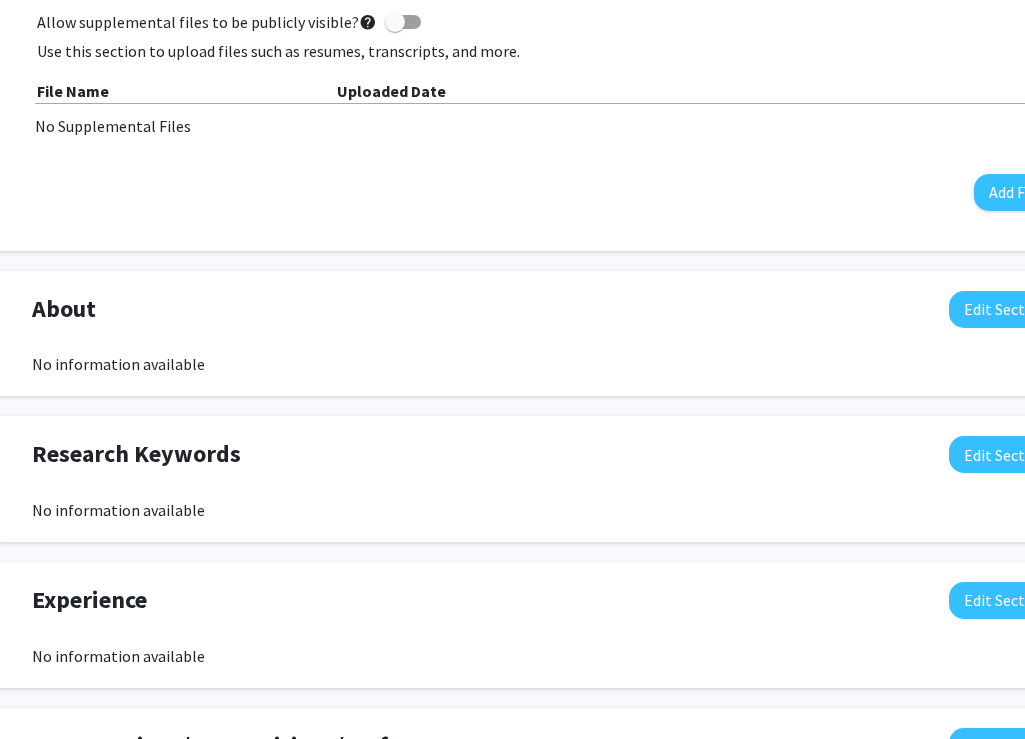 scroll, scrollTop: 0, scrollLeft: 53, axis: horizontal 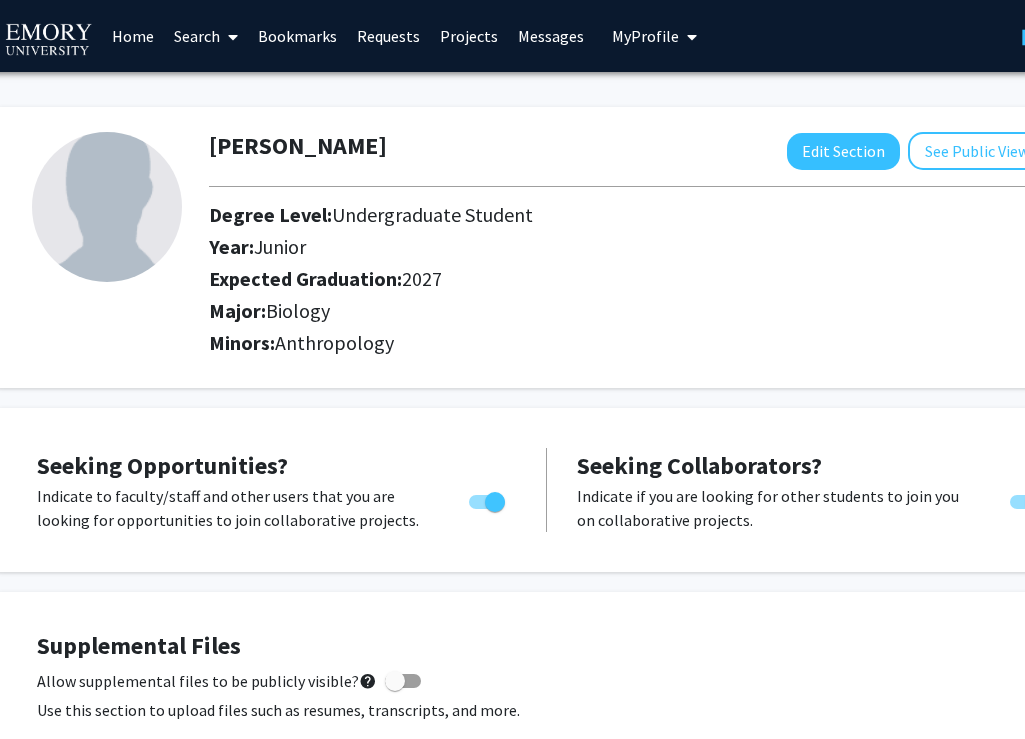 click on "Requests" at bounding box center [388, 36] 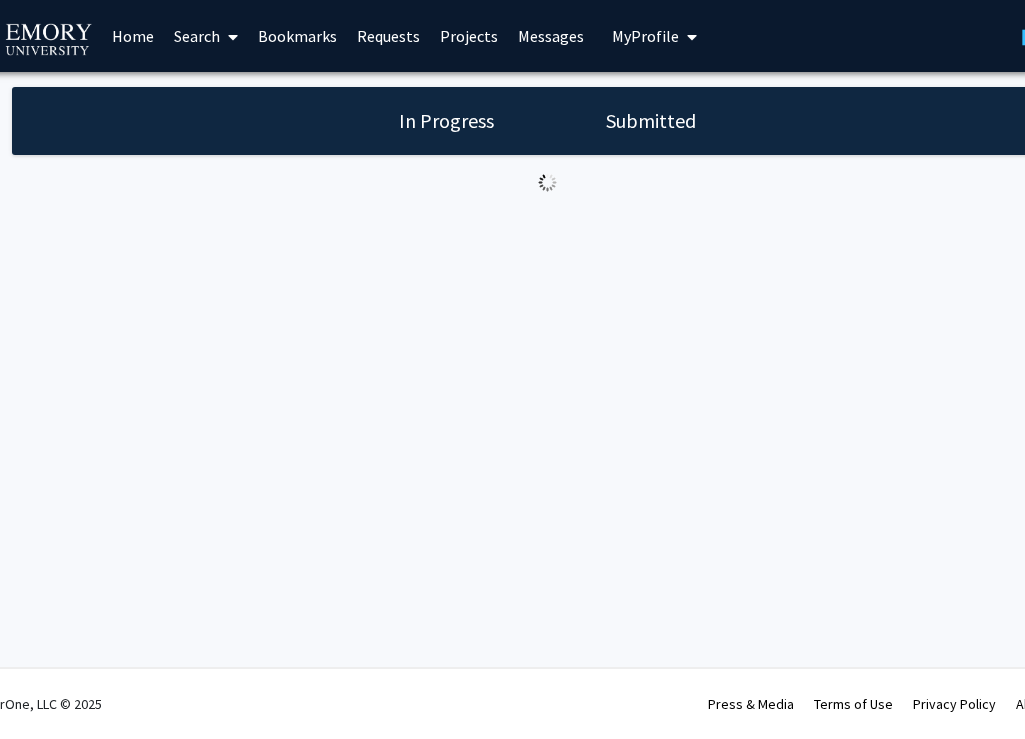 scroll, scrollTop: 0, scrollLeft: 0, axis: both 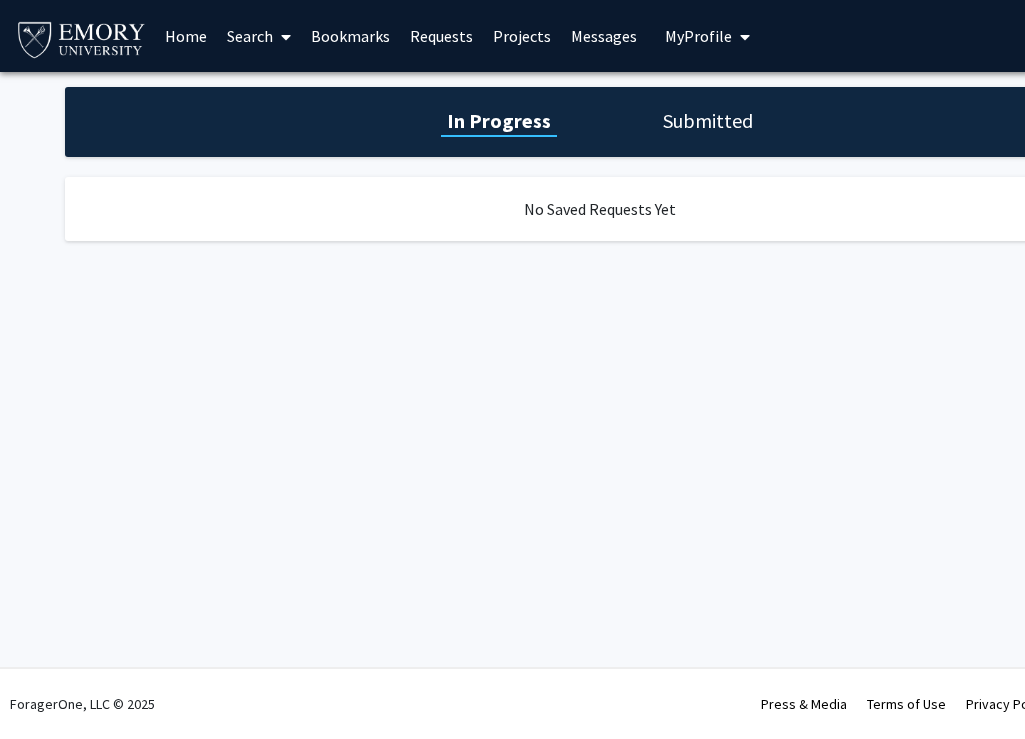 click on "Search" at bounding box center (259, 36) 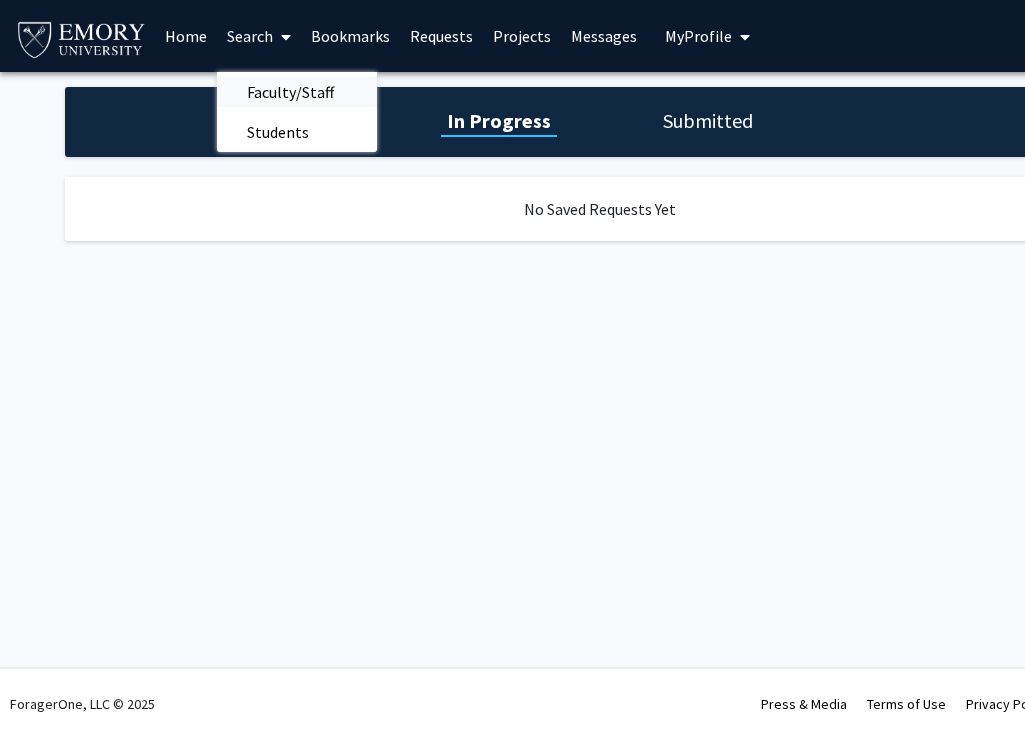 click on "Faculty/Staff" at bounding box center (290, 92) 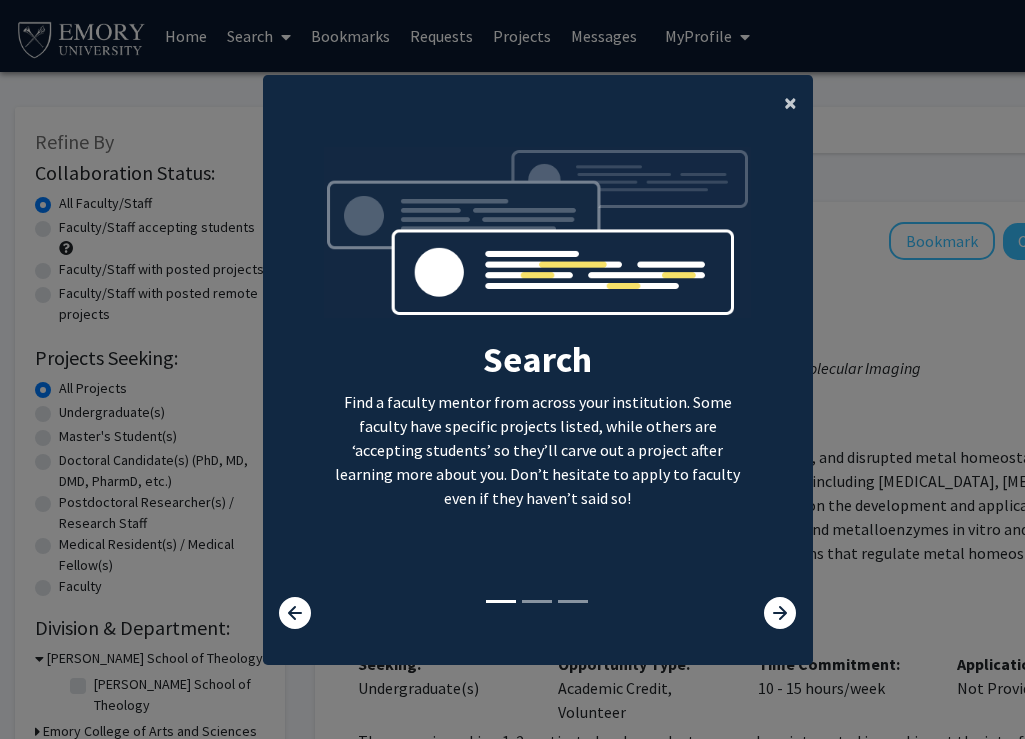 click on "×" 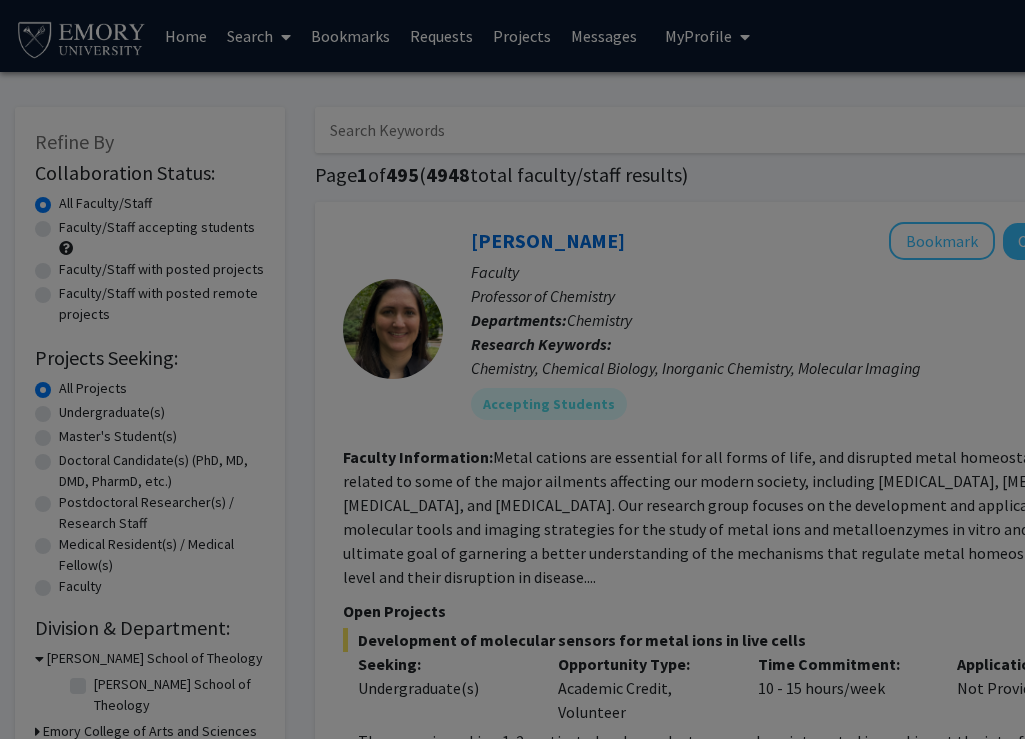 click on "Search  Find a faculty mentor from across your institution. Some faculty have specific projects listed, while others are ‘accepting students’ so they’ll carve out a project after learning more about you. Don’t hesitate to apply to faculty even if they haven’t said so!  Bookmark  Don’t lose track of the faculty mentors you’re interested in working with. Save them as you go and apply to work with them whenever you’re ready!  Apply  We help you put your best foot forward to get the attention of faculty. On average, students applying via ForagerOne need to only submit 2-3 requests to connect with at least one faculty." at bounding box center [538, 201] 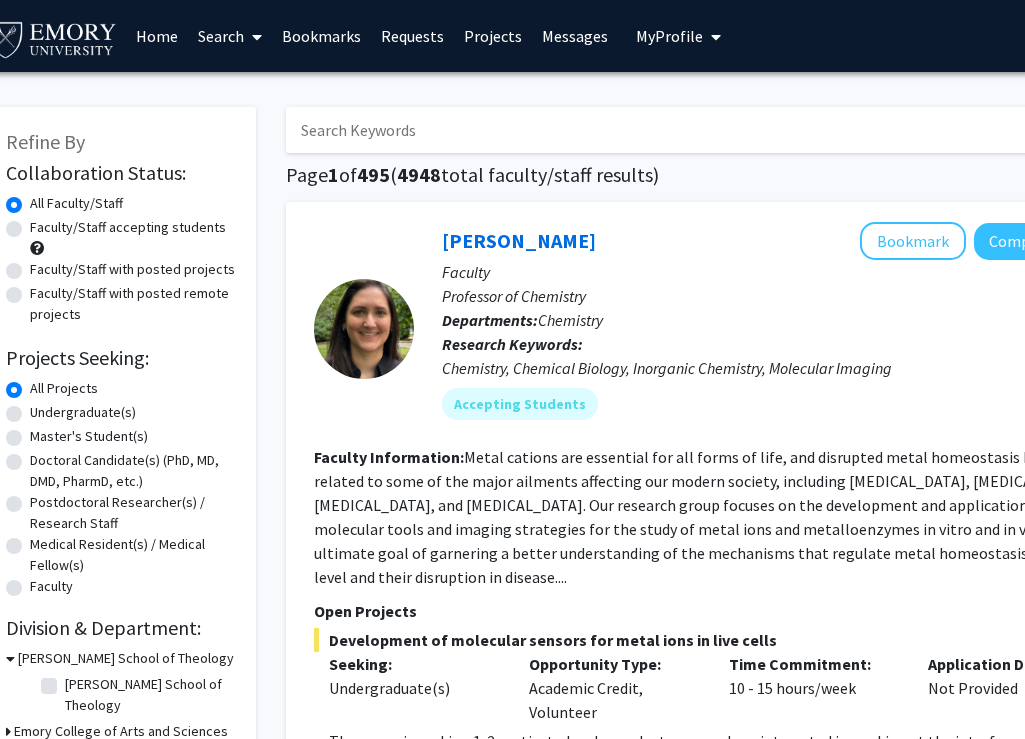 scroll, scrollTop: 0, scrollLeft: 0, axis: both 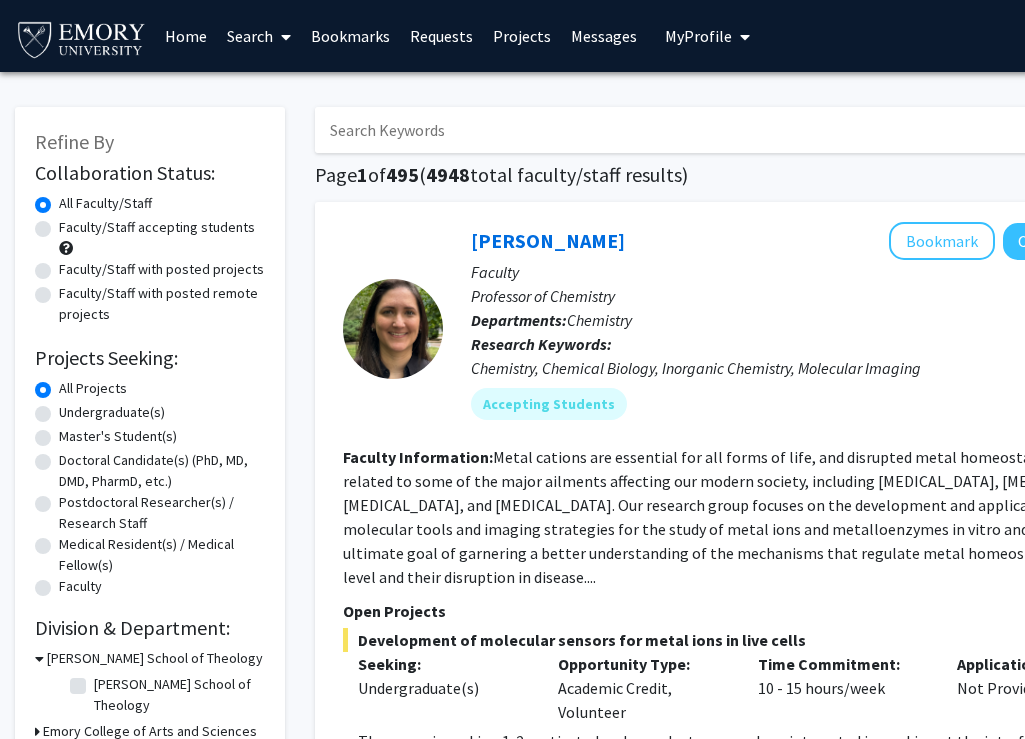 click on "Refine By Collaboration Status: Collaboration Status  All Faculty/Staff    Collaboration Status  Faculty/Staff accepting students    Collaboration Status  Faculty/Staff with posted projects    Collaboration Status  Faculty/Staff with posted remote projects    Projects Seeking: Projects Seeking Level  All Projects    Projects Seeking Level  Undergraduate(s)    Projects Seeking Level  Master's Student(s)    Projects Seeking Level  Doctoral Candidate(s) (PhD, MD, DMD, PharmD, etc.)    Projects Seeking Level  Postdoctoral Researcher(s) / Research Staff    Projects Seeking Level  Medical Resident(s) / Medical Fellow(s)    Projects Seeking Level  Faculty    Division & Department:      [PERSON_NAME] School of Theology  [PERSON_NAME] School of Theology  [PERSON_NAME] School of Theology       [GEOGRAPHIC_DATA][PERSON_NAME]       Other       [GEOGRAPHIC_DATA]       [PERSON_NAME][GEOGRAPHIC_DATA] of Public Health       School of Law       School of Medicine       School of Nursing" 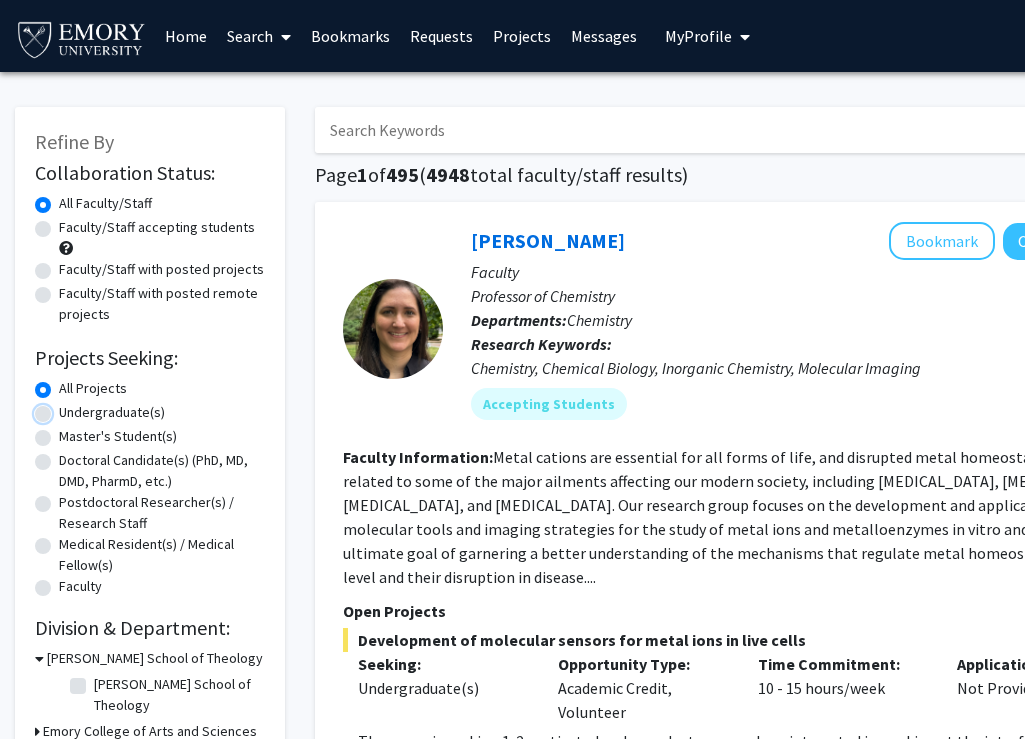 click on "Undergraduate(s)" at bounding box center [65, 408] 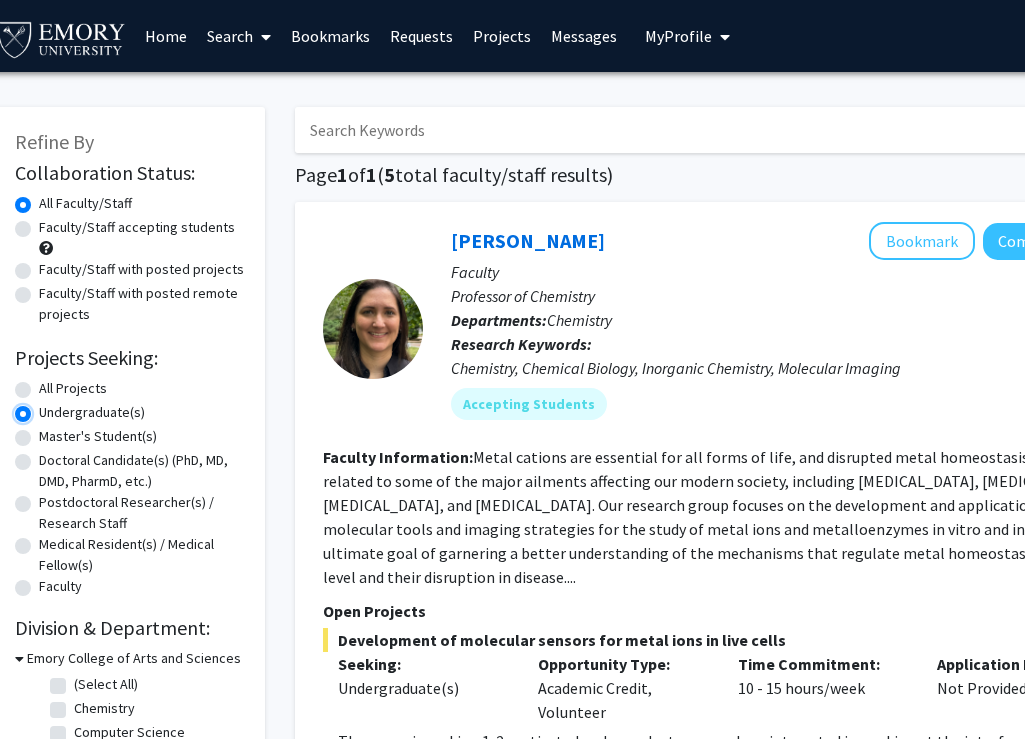 scroll, scrollTop: 0, scrollLeft: 19, axis: horizontal 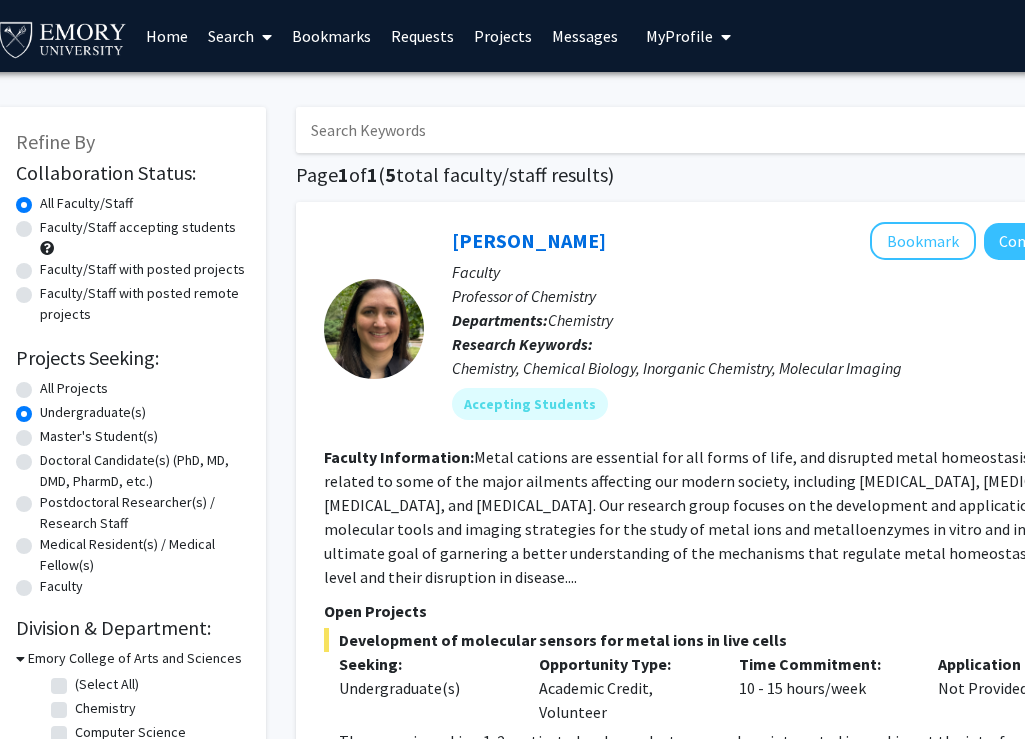 click on "Faculty/Staff accepting students" 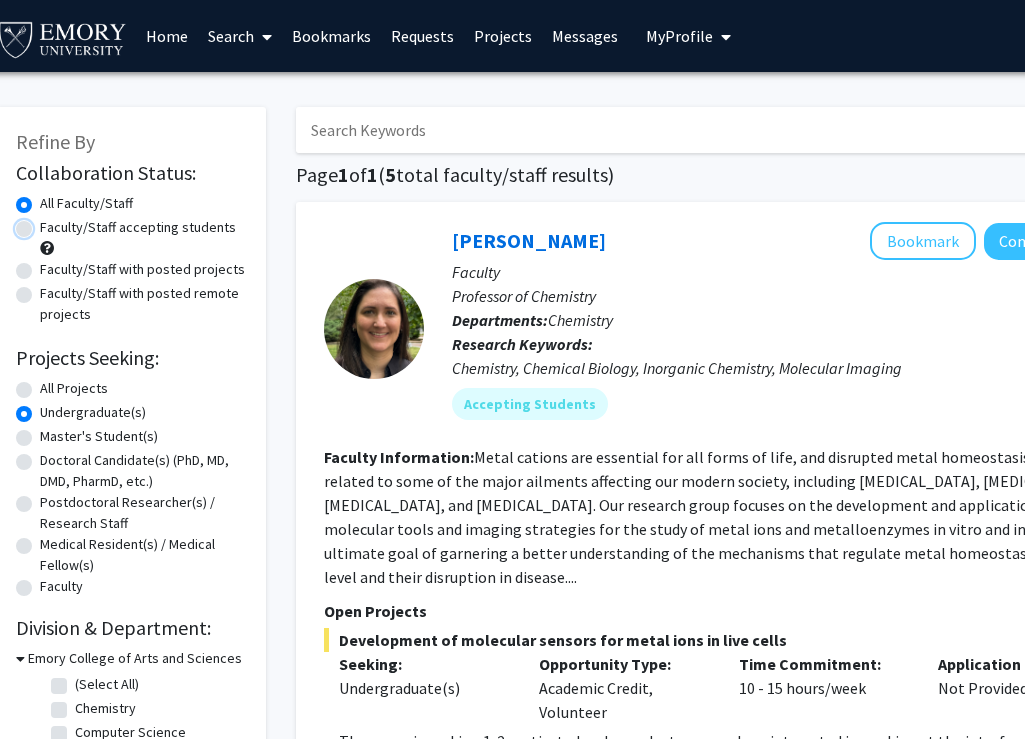 click on "Faculty/Staff accepting students" at bounding box center (46, 223) 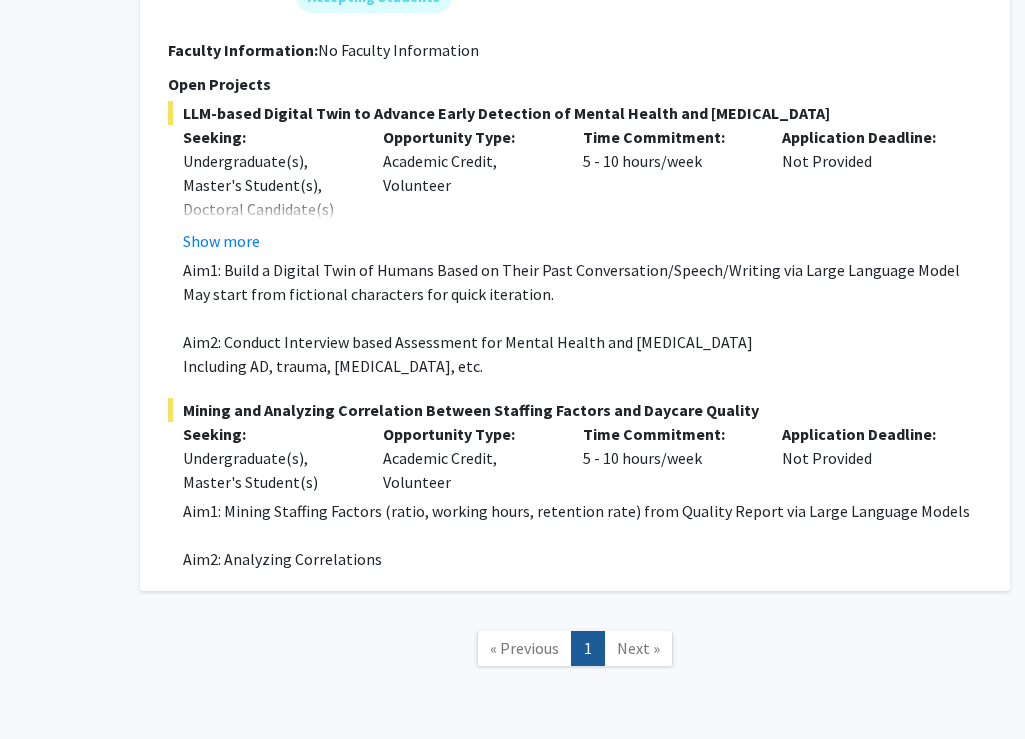 scroll, scrollTop: 3701, scrollLeft: 175, axis: both 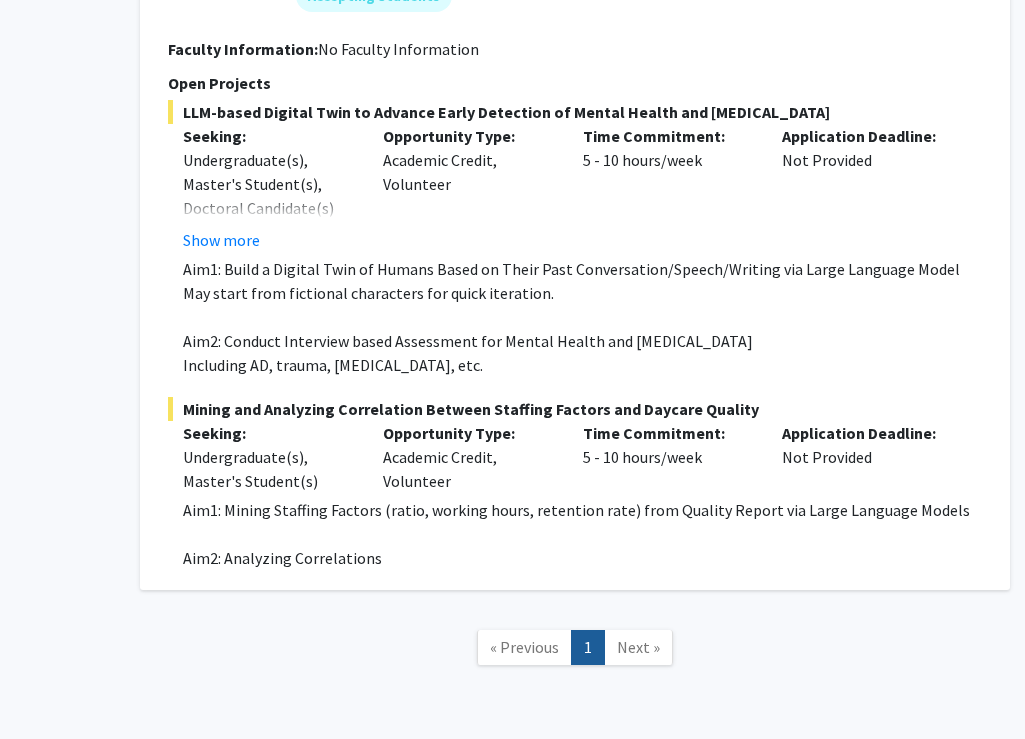 click on "Next »" 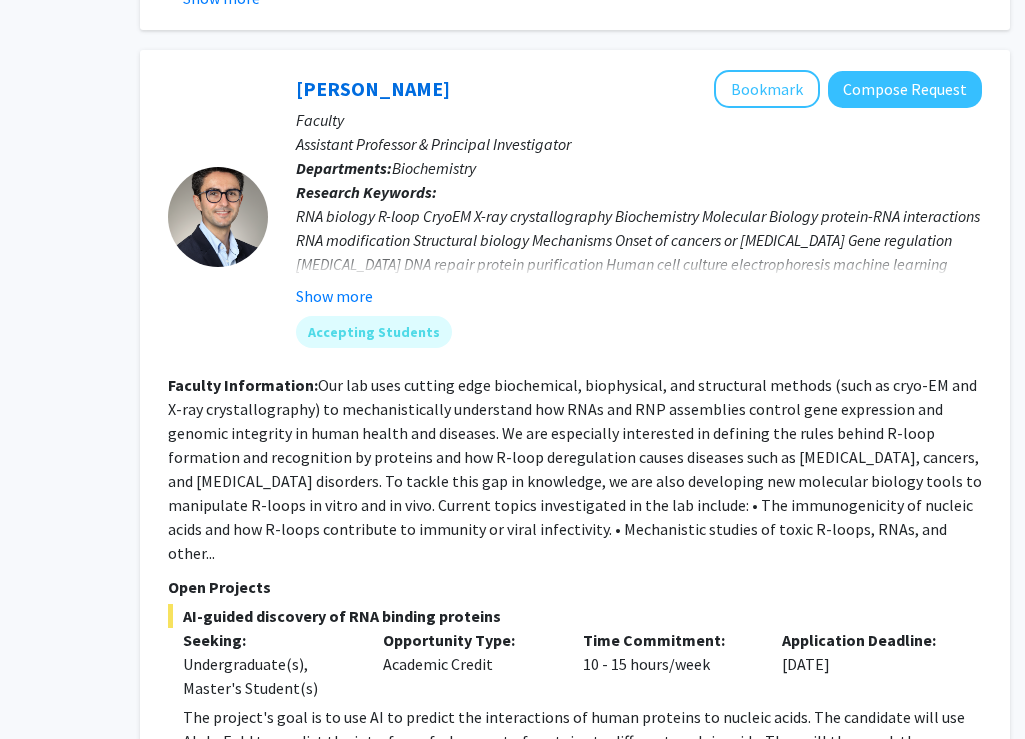 scroll, scrollTop: 882, scrollLeft: 175, axis: both 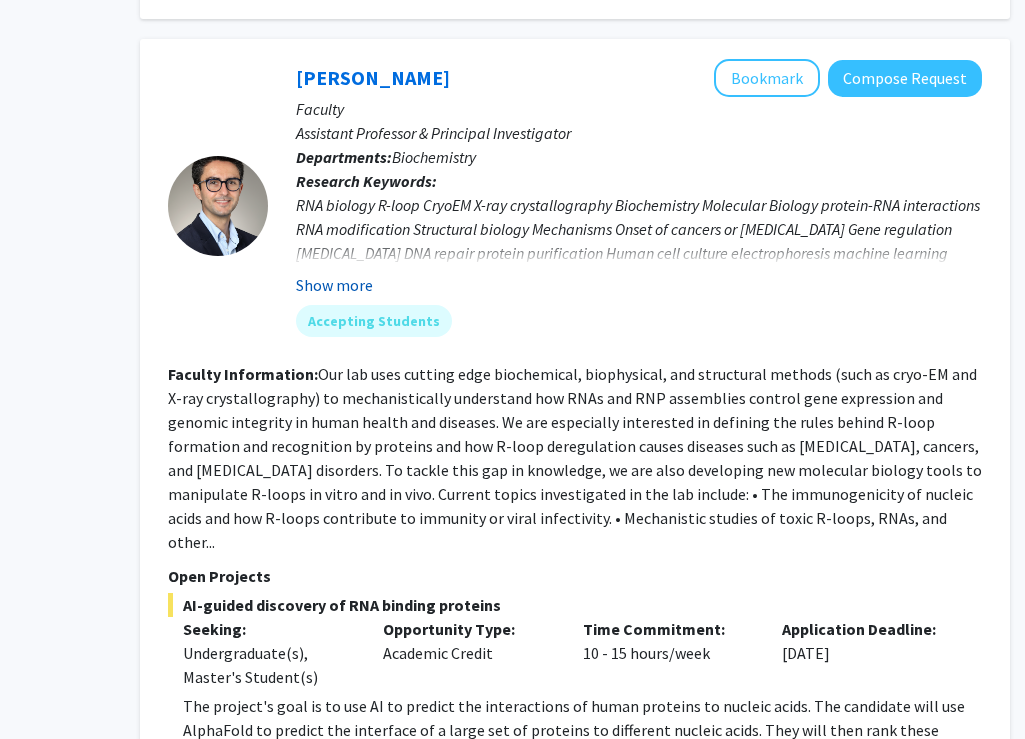 click on "Show more" 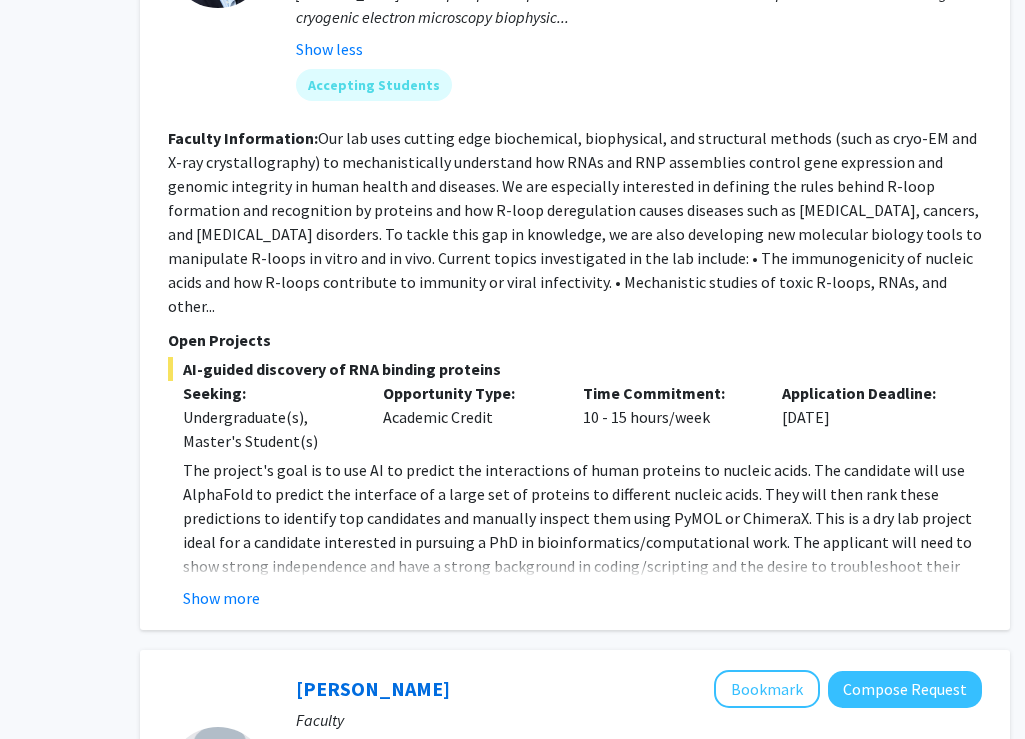 scroll, scrollTop: 1144, scrollLeft: 175, axis: both 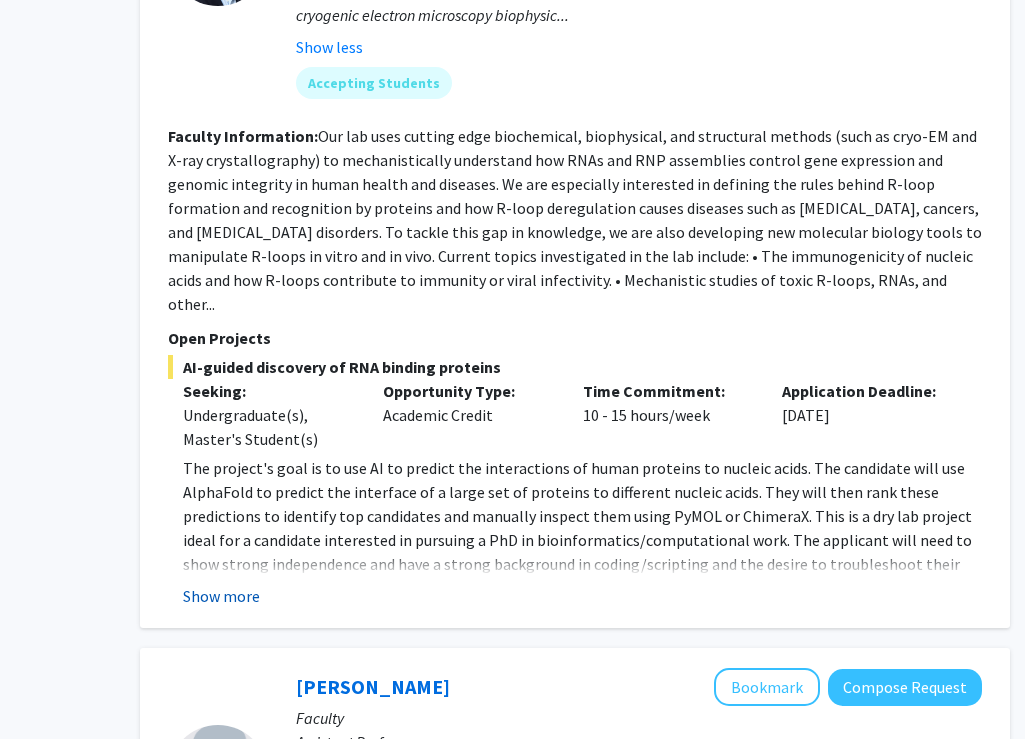 click on "Show more" 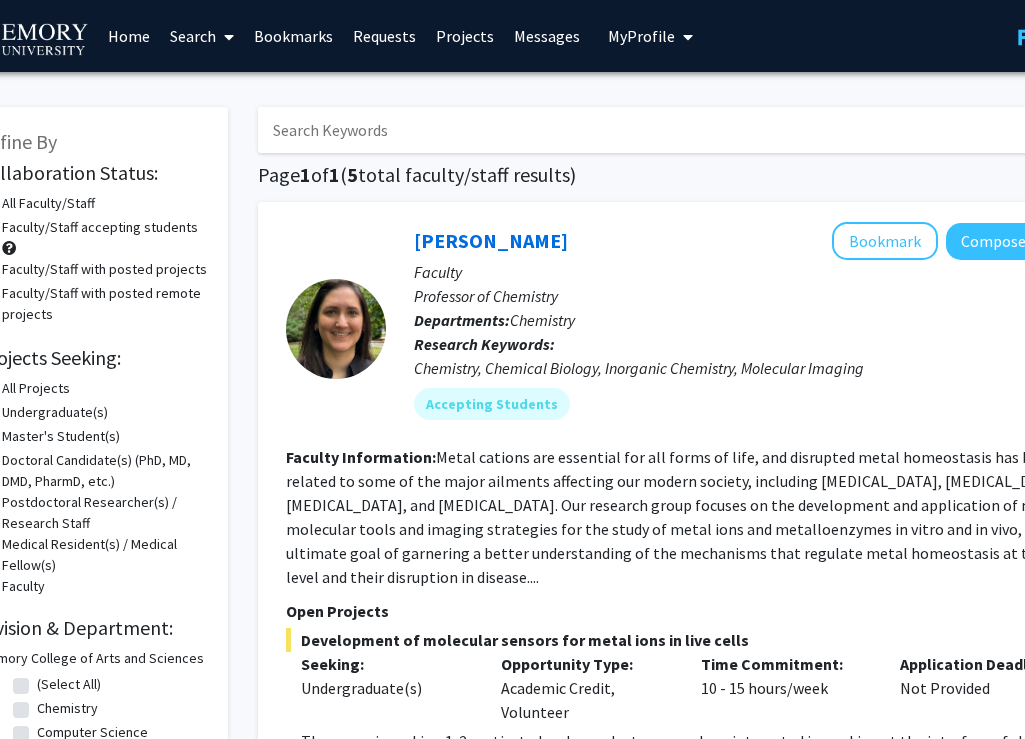 scroll, scrollTop: 0, scrollLeft: 0, axis: both 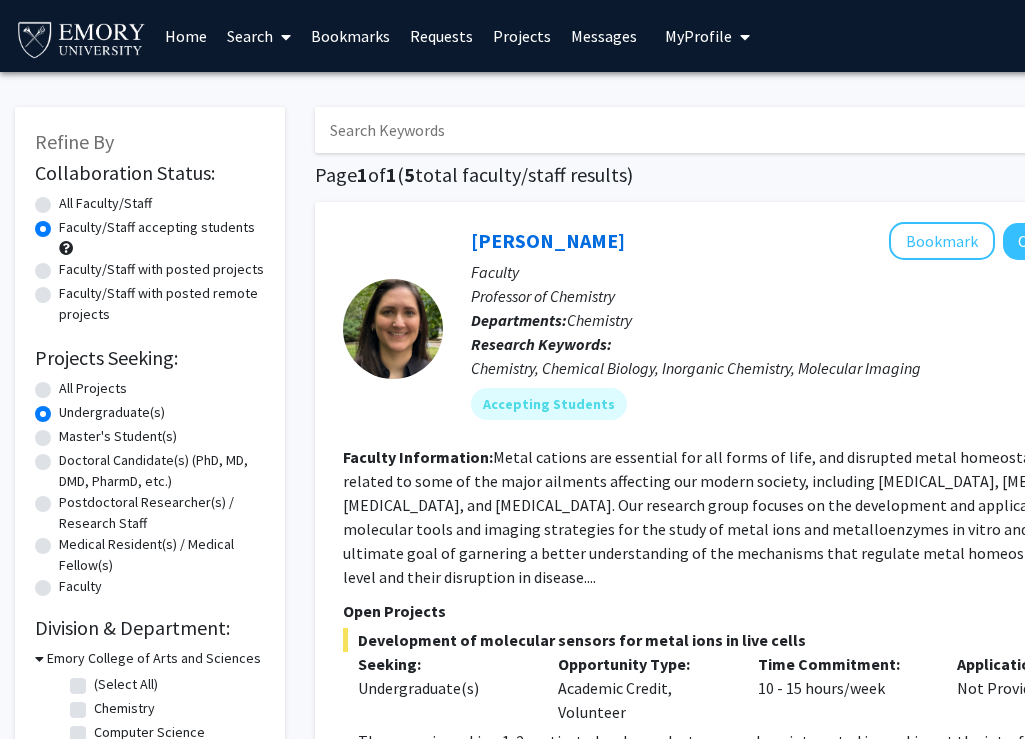 click on "All Faculty/Staff" 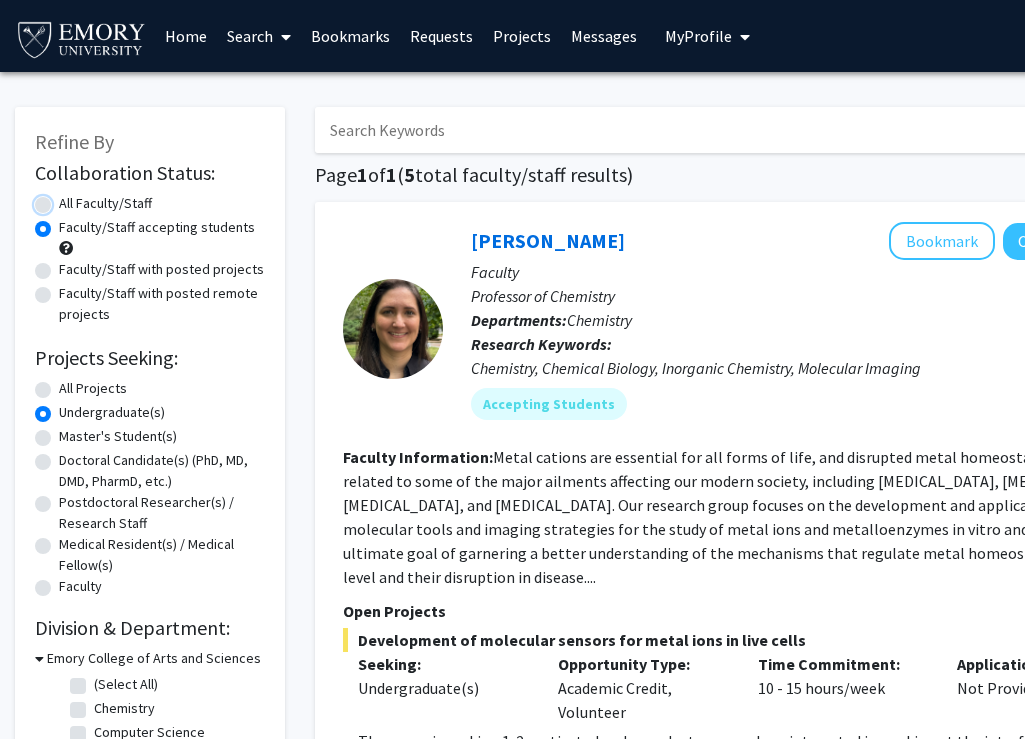 click on "All Faculty/Staff" at bounding box center [65, 199] 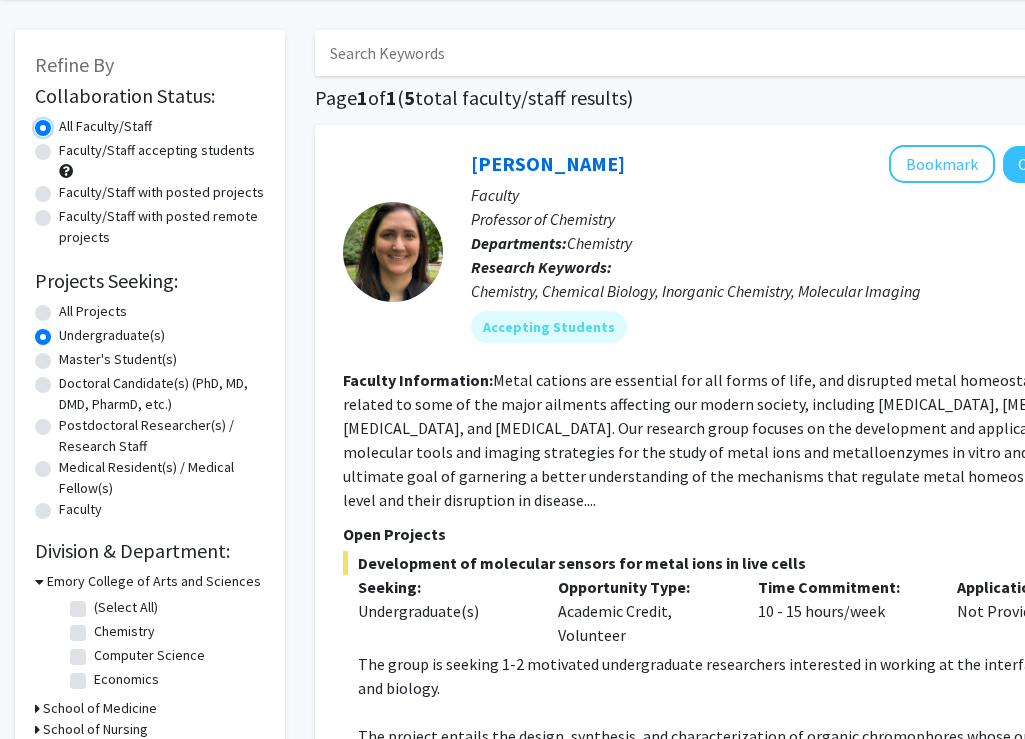scroll, scrollTop: 81, scrollLeft: 0, axis: vertical 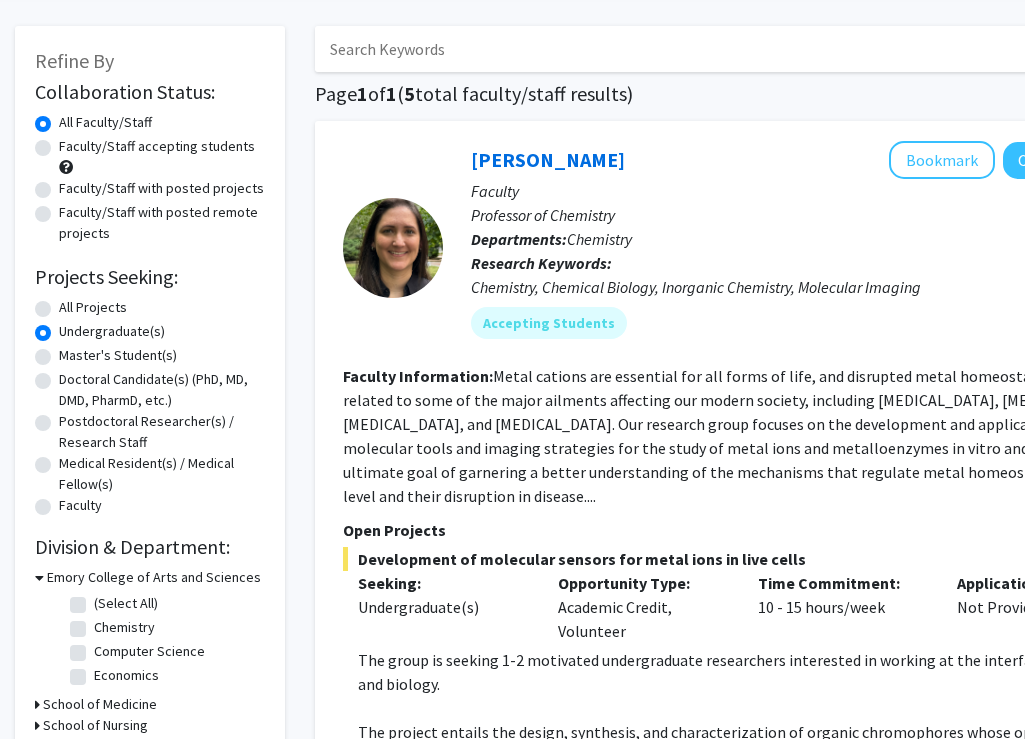 click on "Faculty/Staff accepting students" 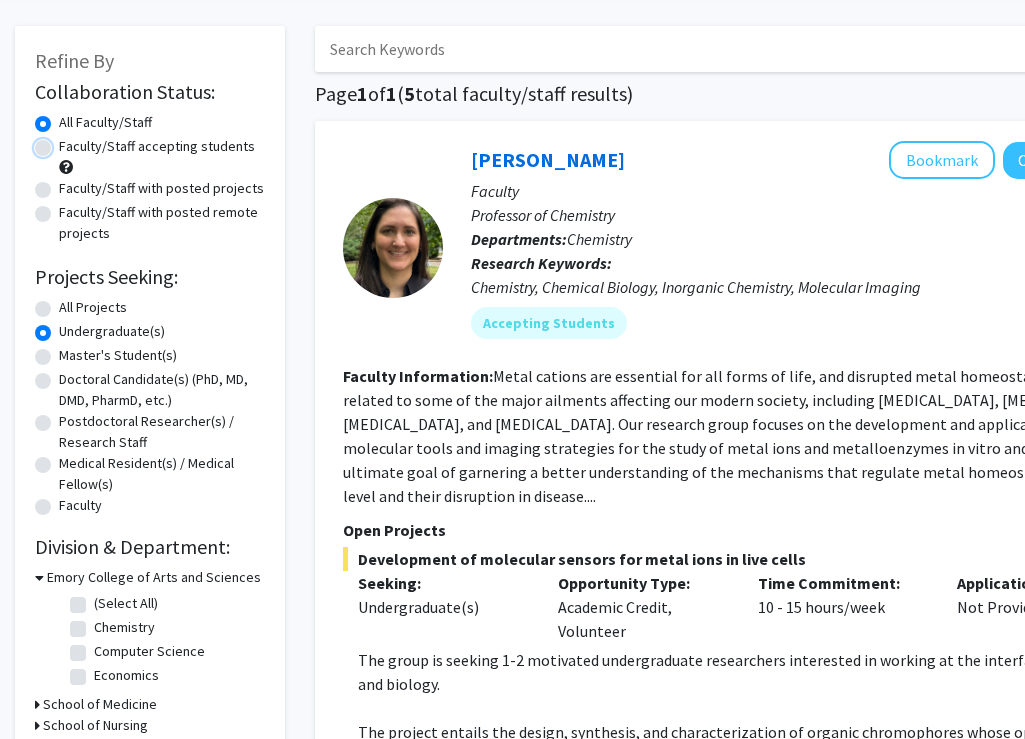 click on "Faculty/Staff accepting students" at bounding box center [65, 142] 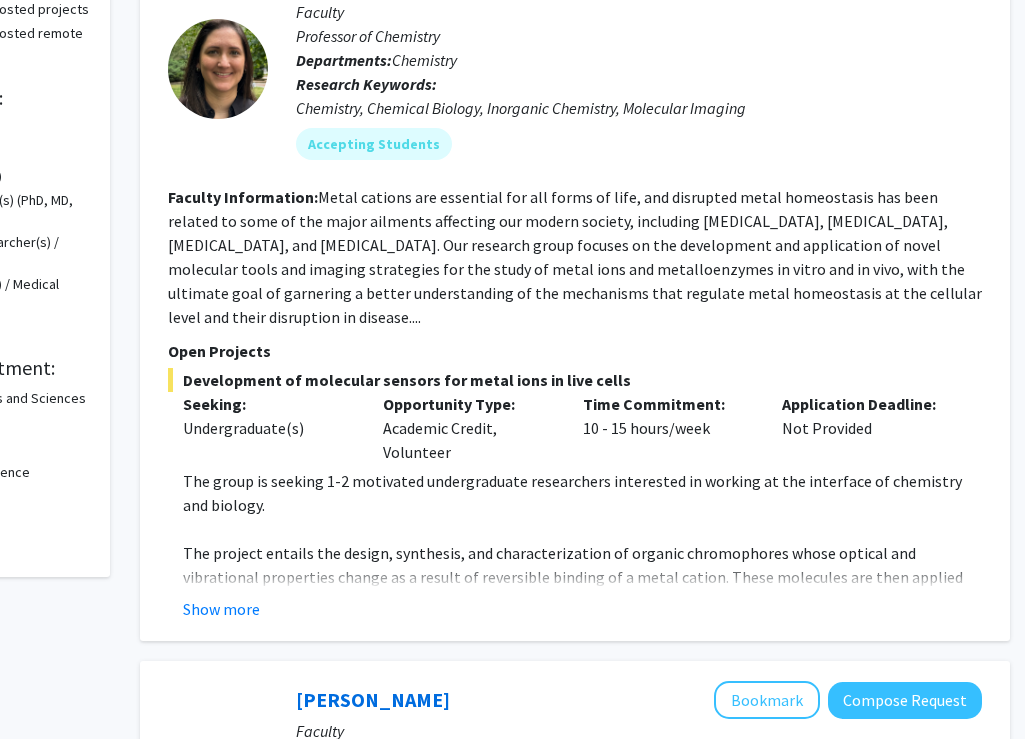 scroll, scrollTop: 267, scrollLeft: 175, axis: both 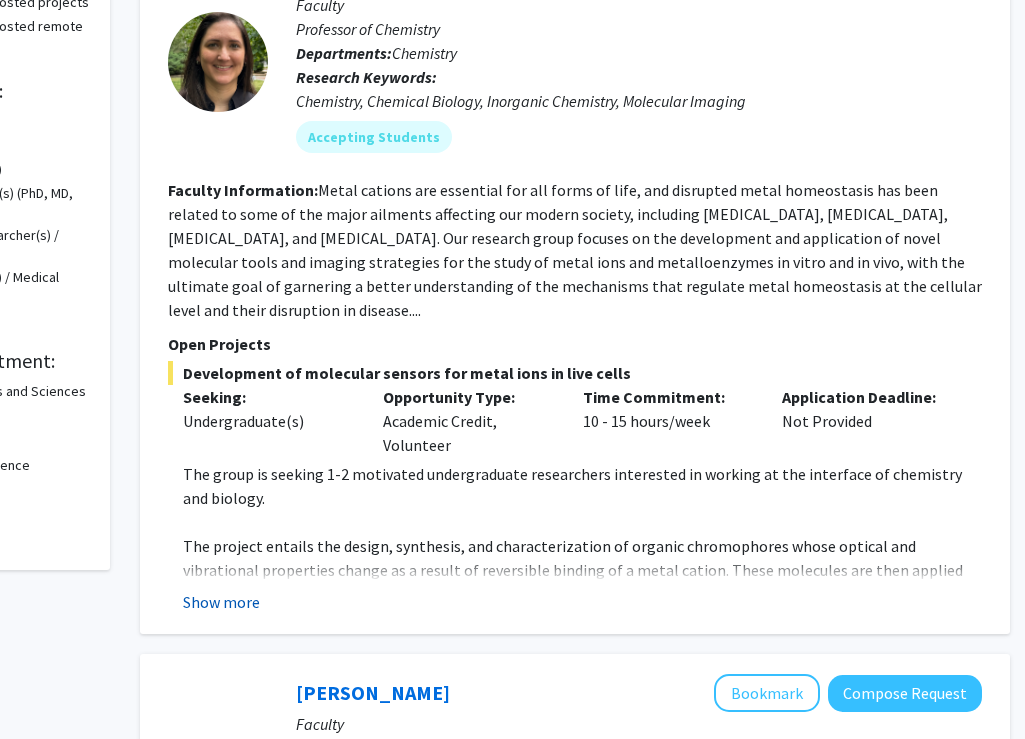click on "Show more" 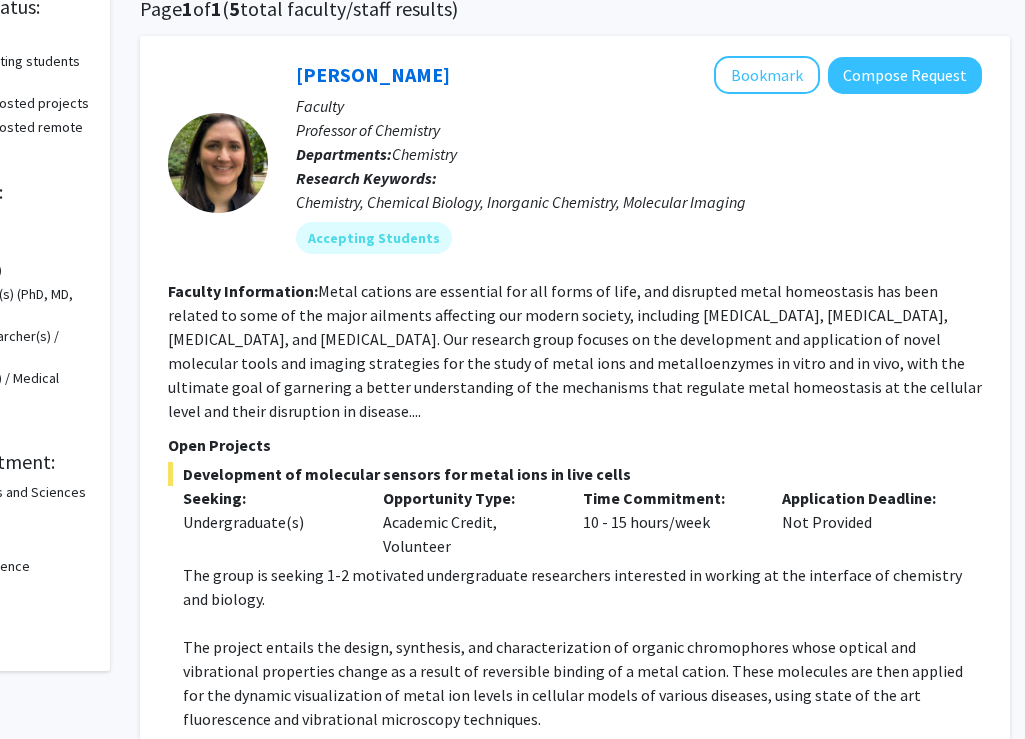 scroll, scrollTop: 0, scrollLeft: 175, axis: horizontal 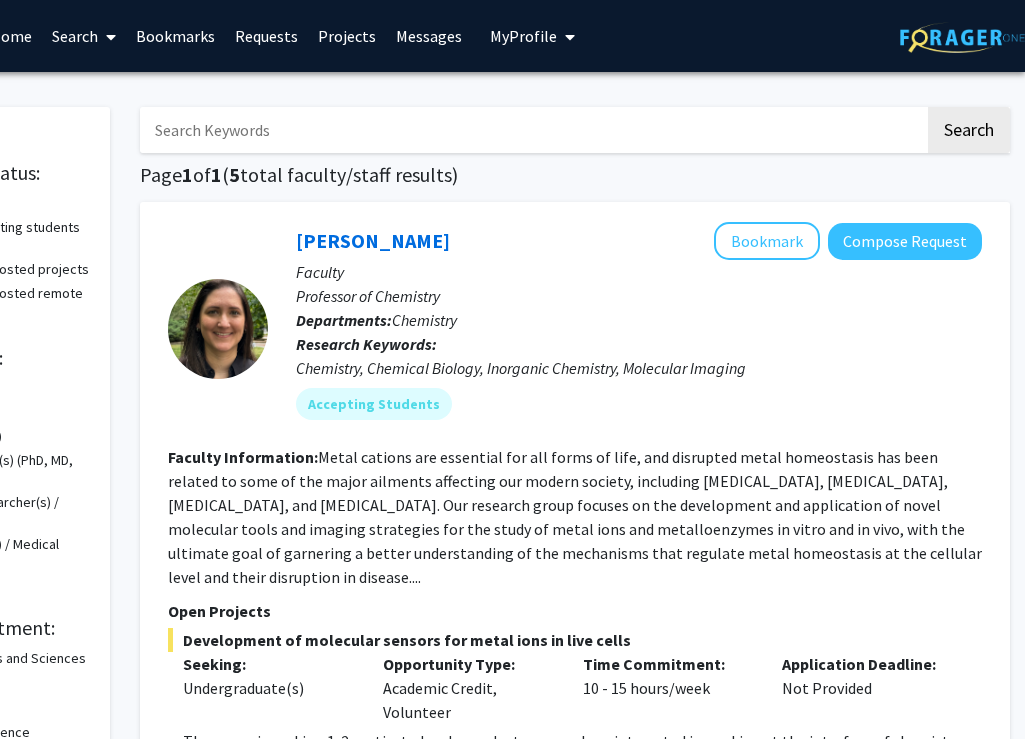 click 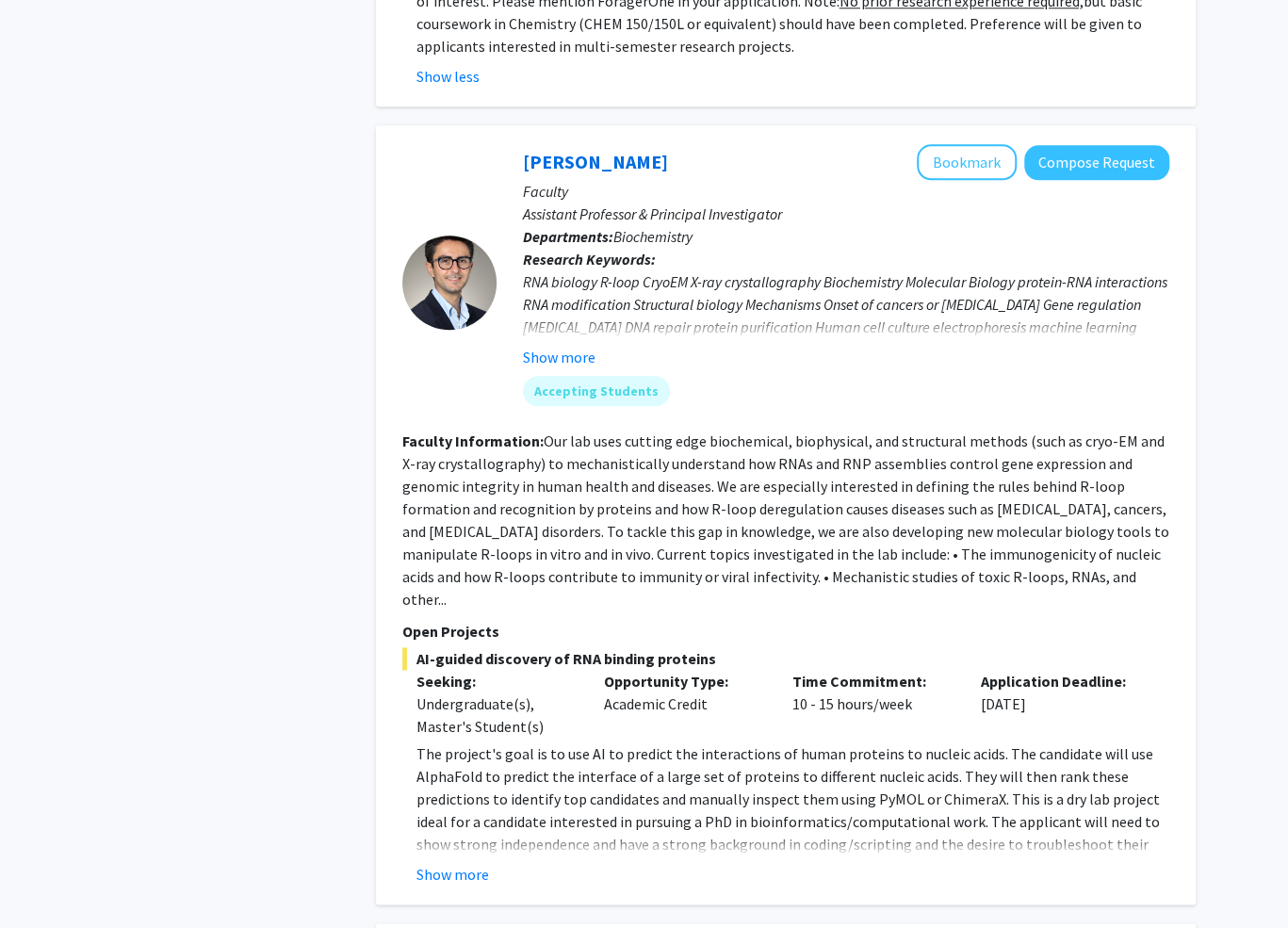 scroll, scrollTop: 993, scrollLeft: 0, axis: vertical 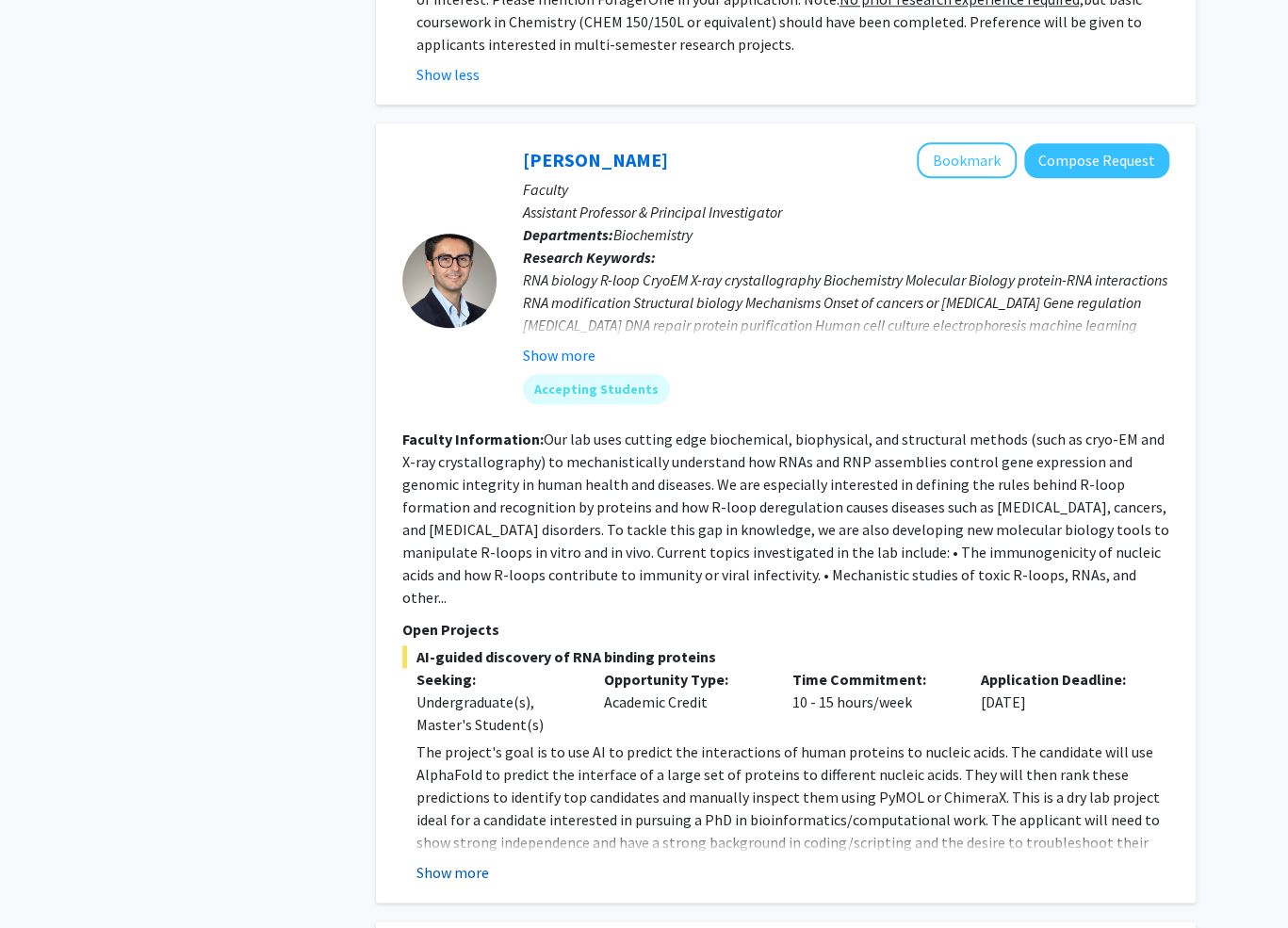 click on "Show more" 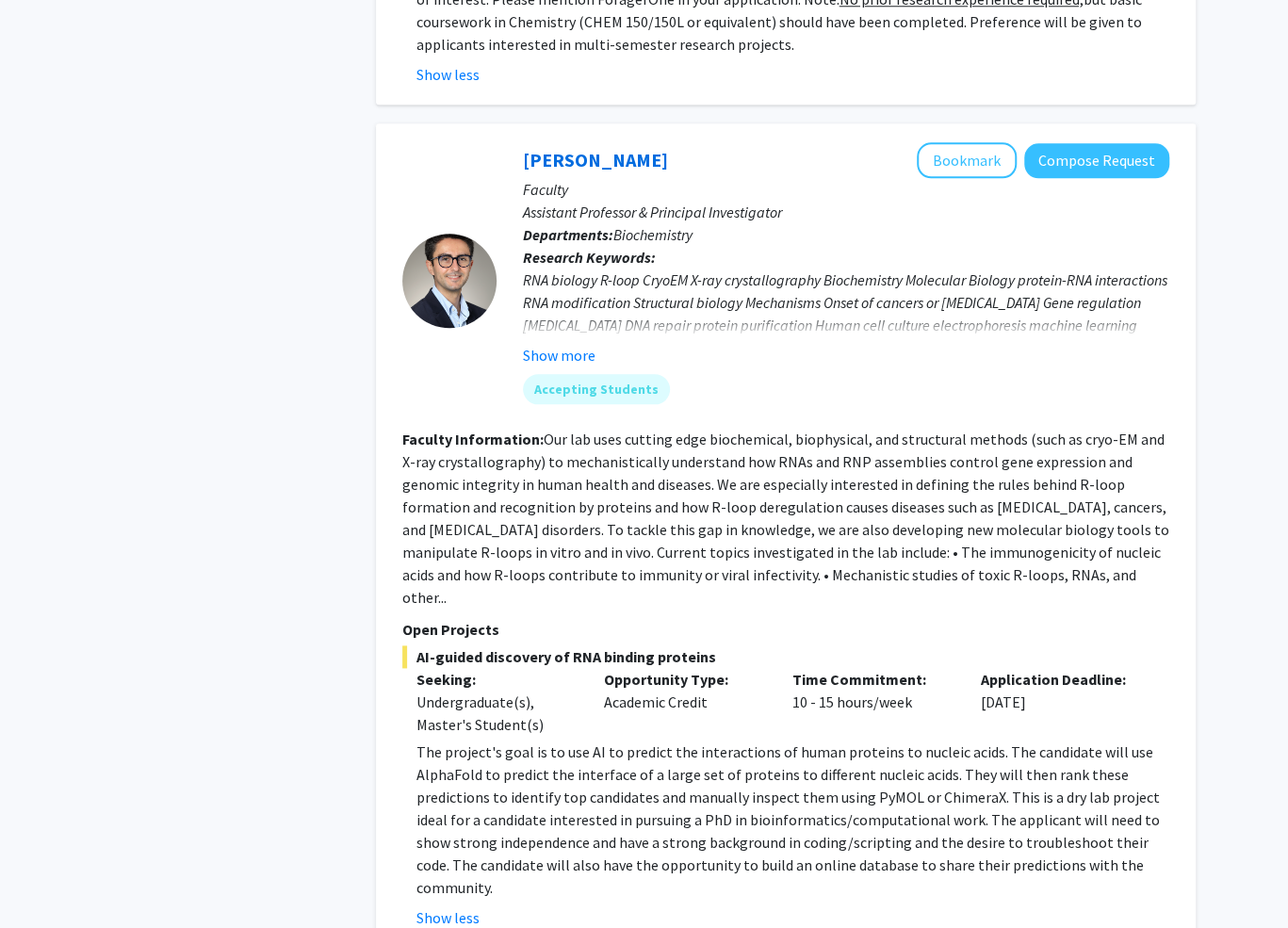 type 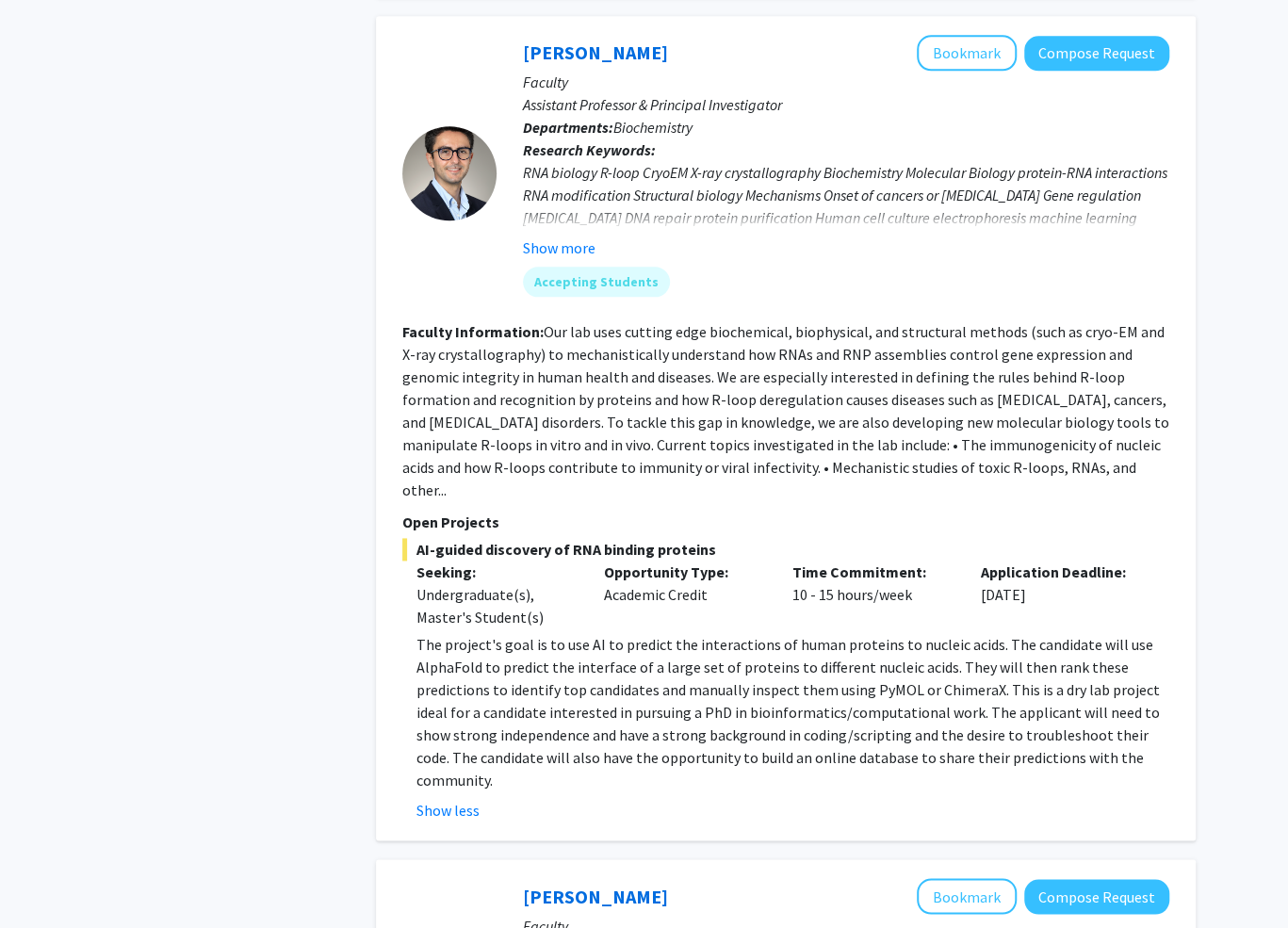 scroll, scrollTop: 1034, scrollLeft: 0, axis: vertical 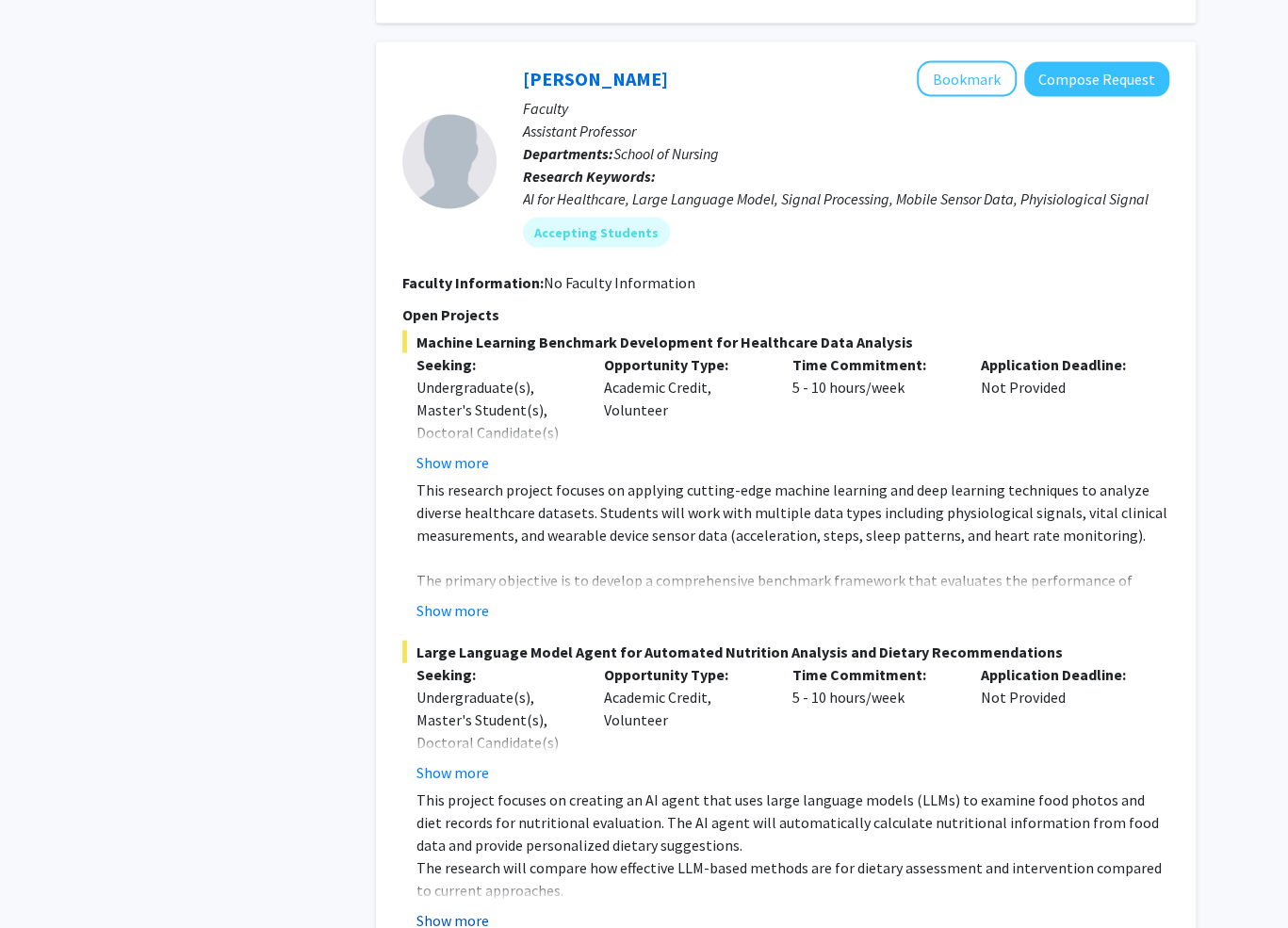 click on "Show more" 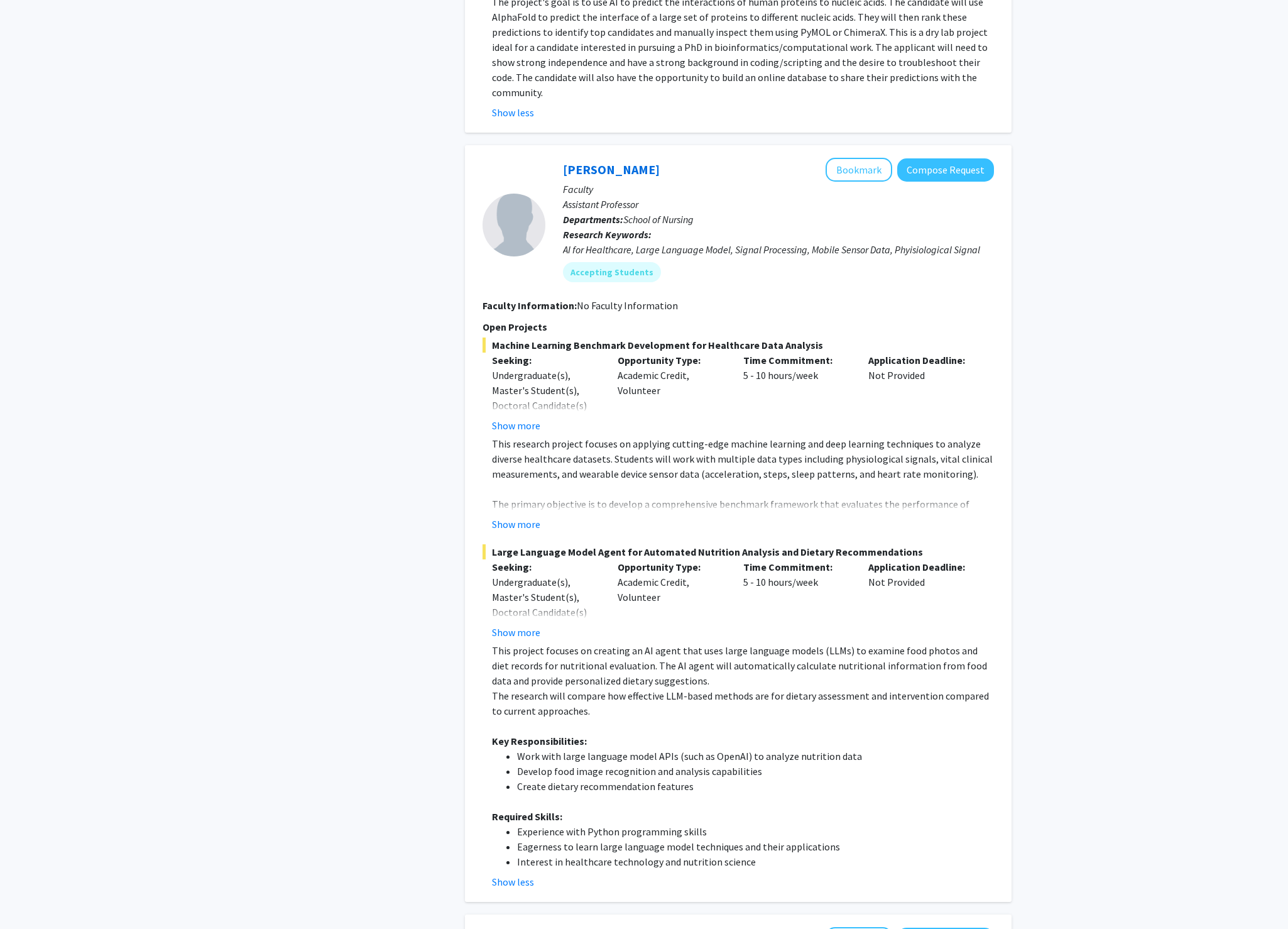 scroll, scrollTop: 1163, scrollLeft: 0, axis: vertical 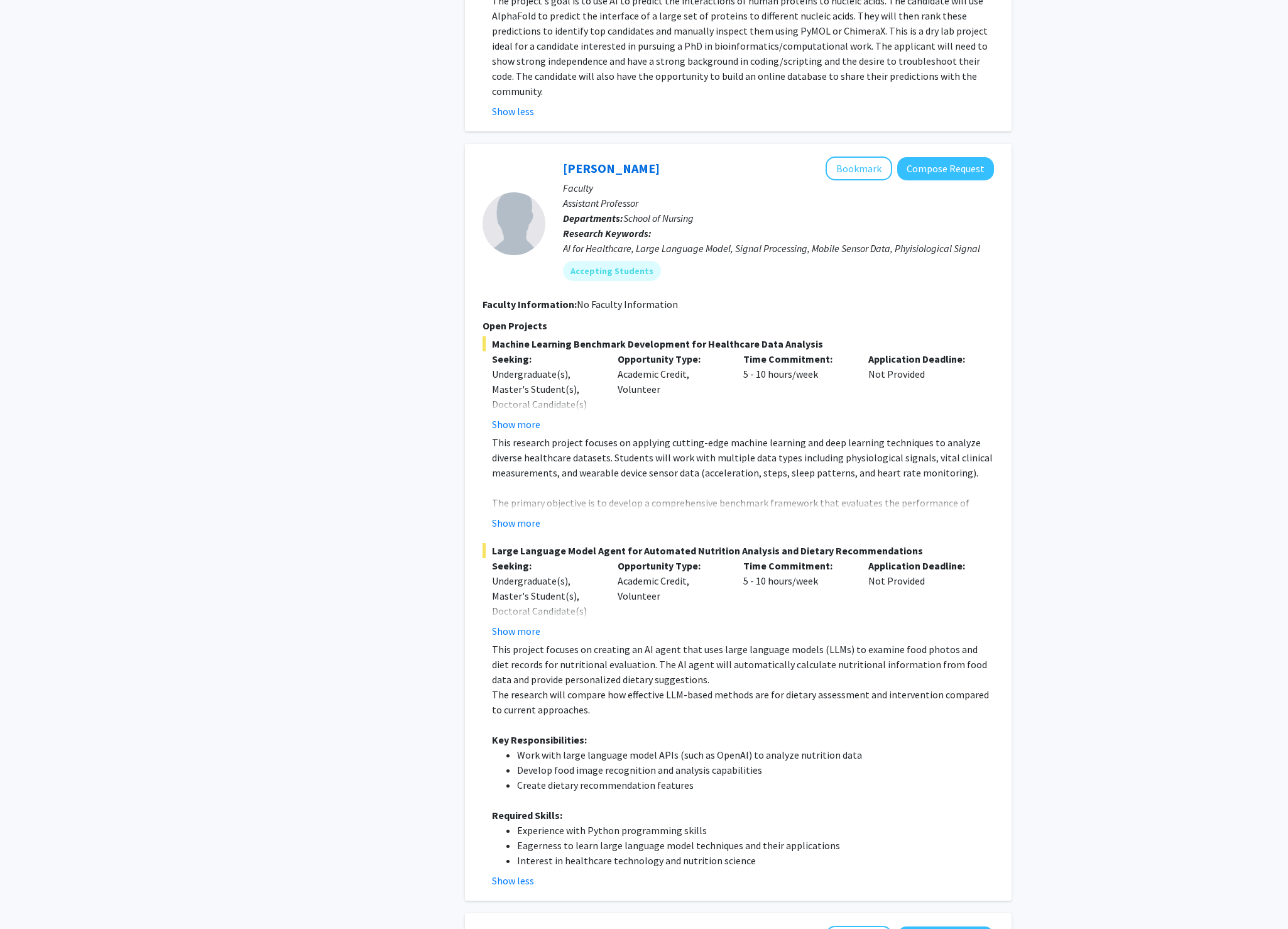 type 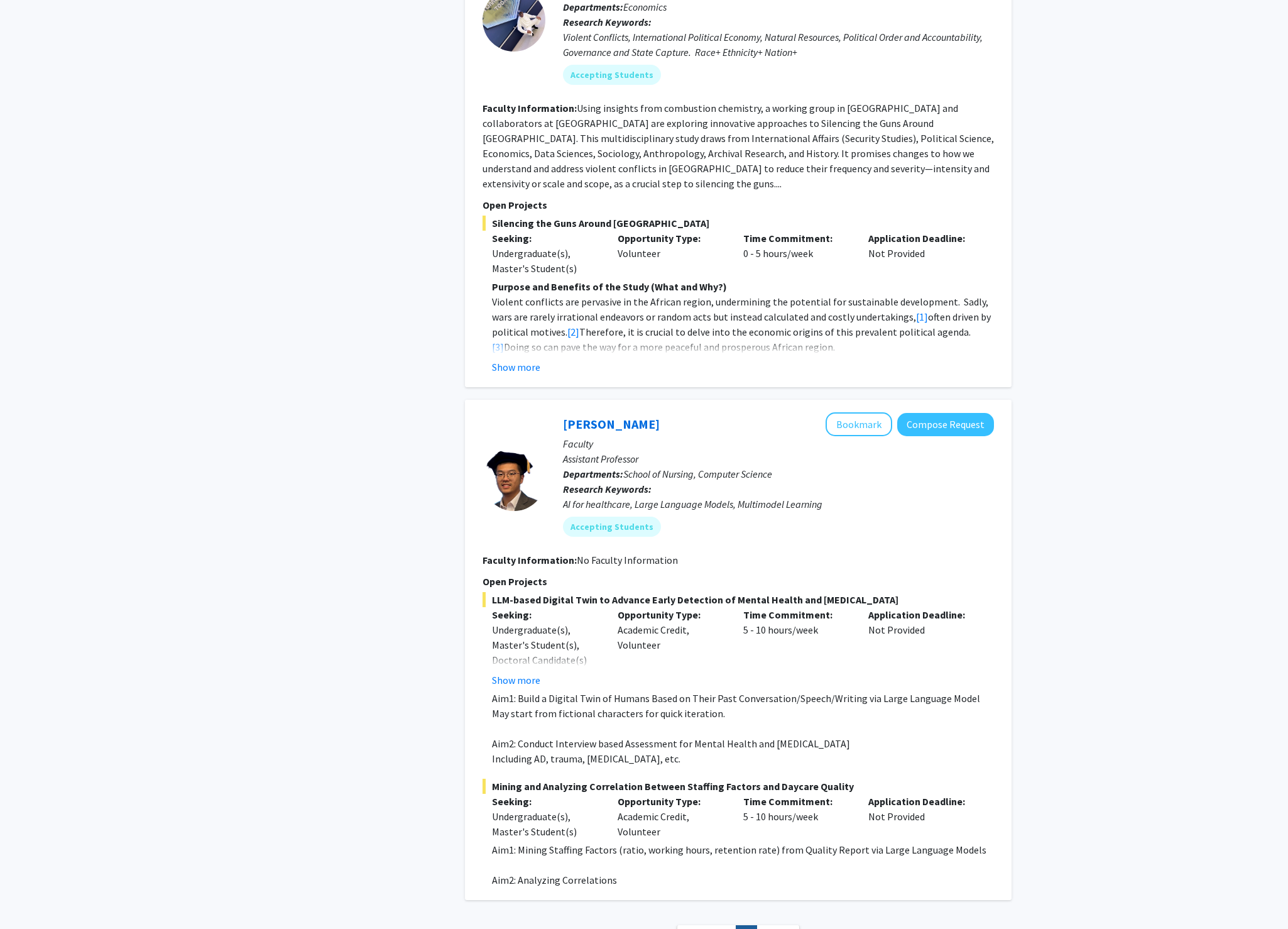 scroll, scrollTop: 2179, scrollLeft: 0, axis: vertical 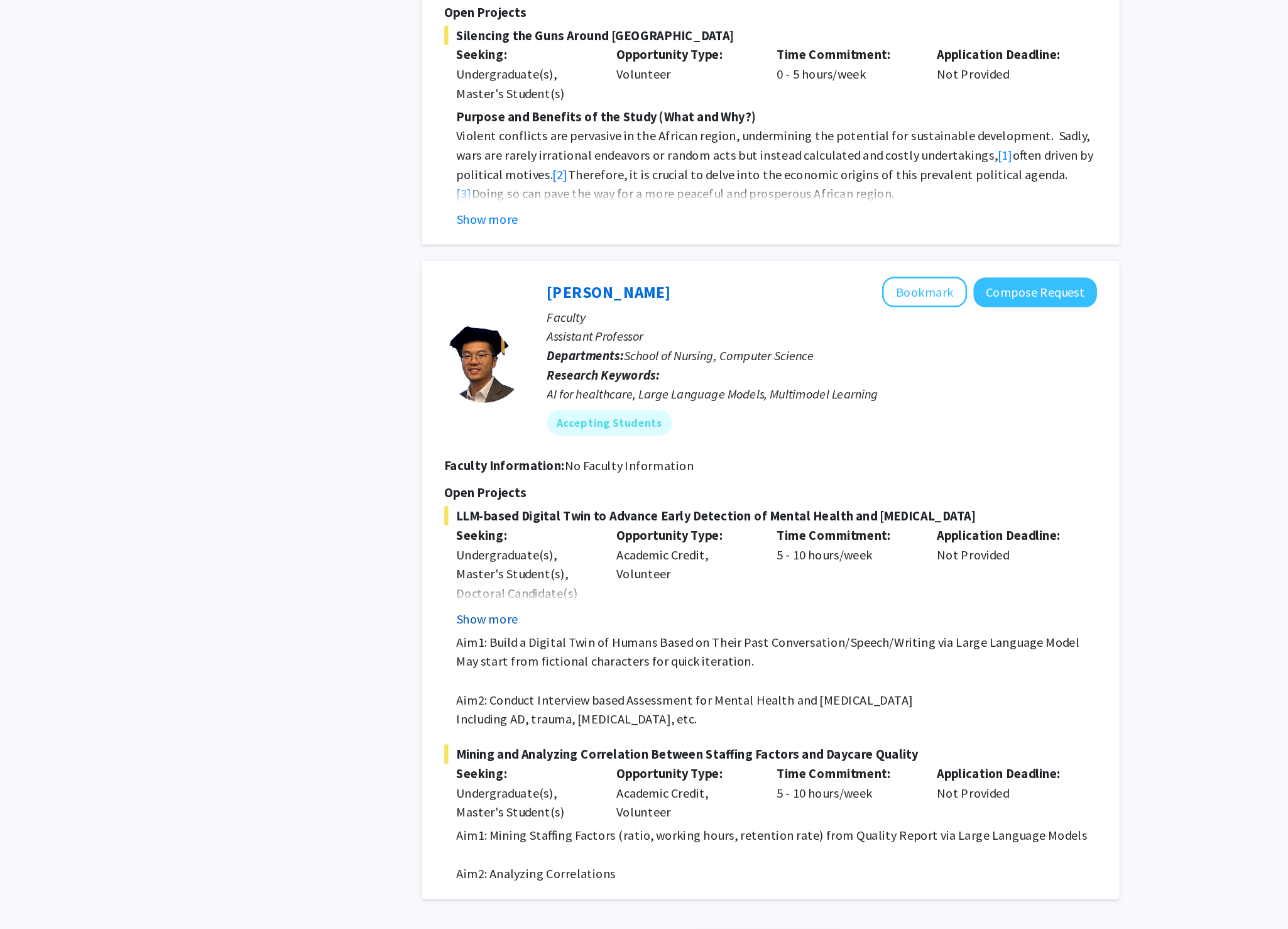 click on "Show more" 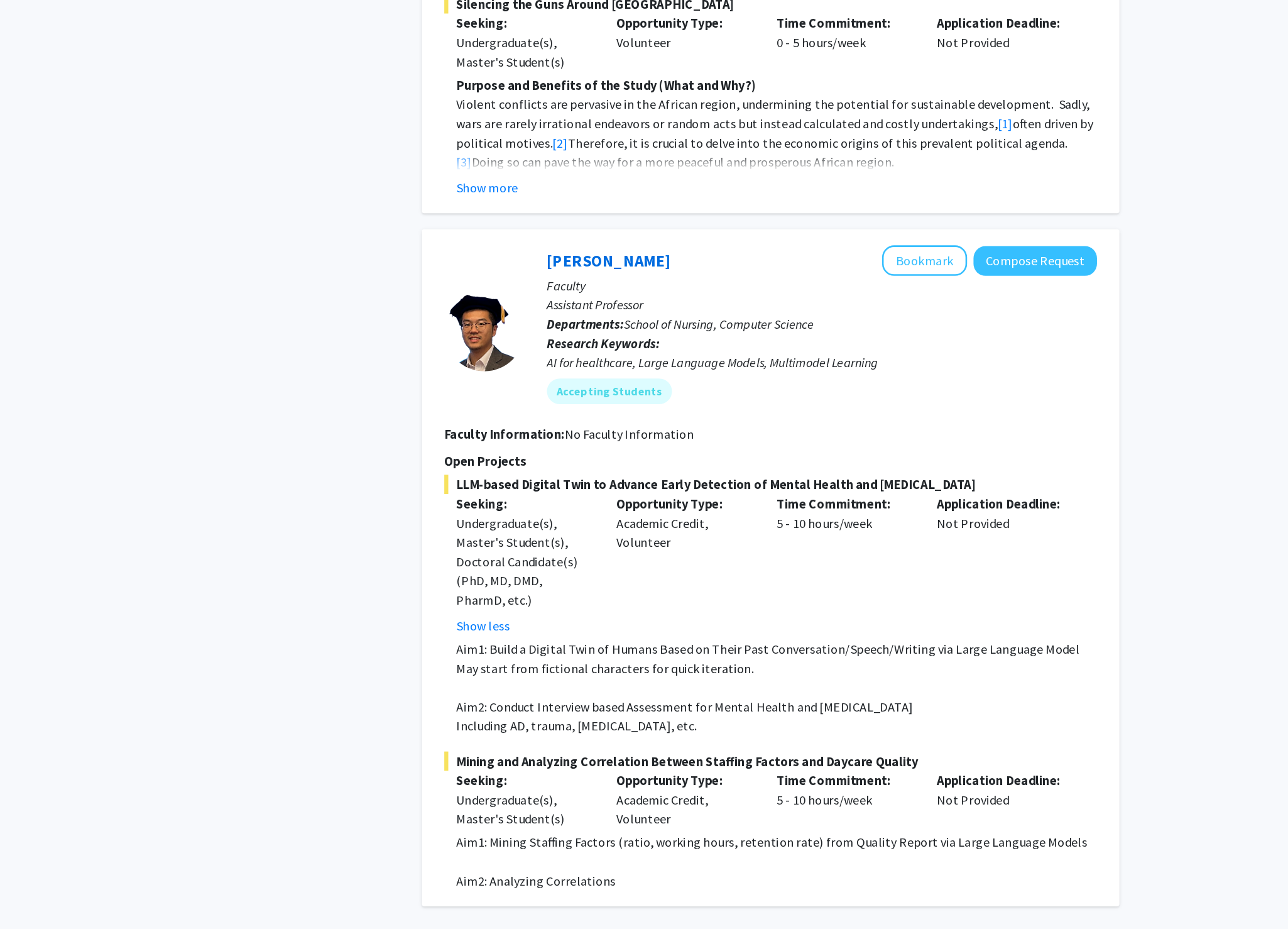scroll, scrollTop: 2208, scrollLeft: 0, axis: vertical 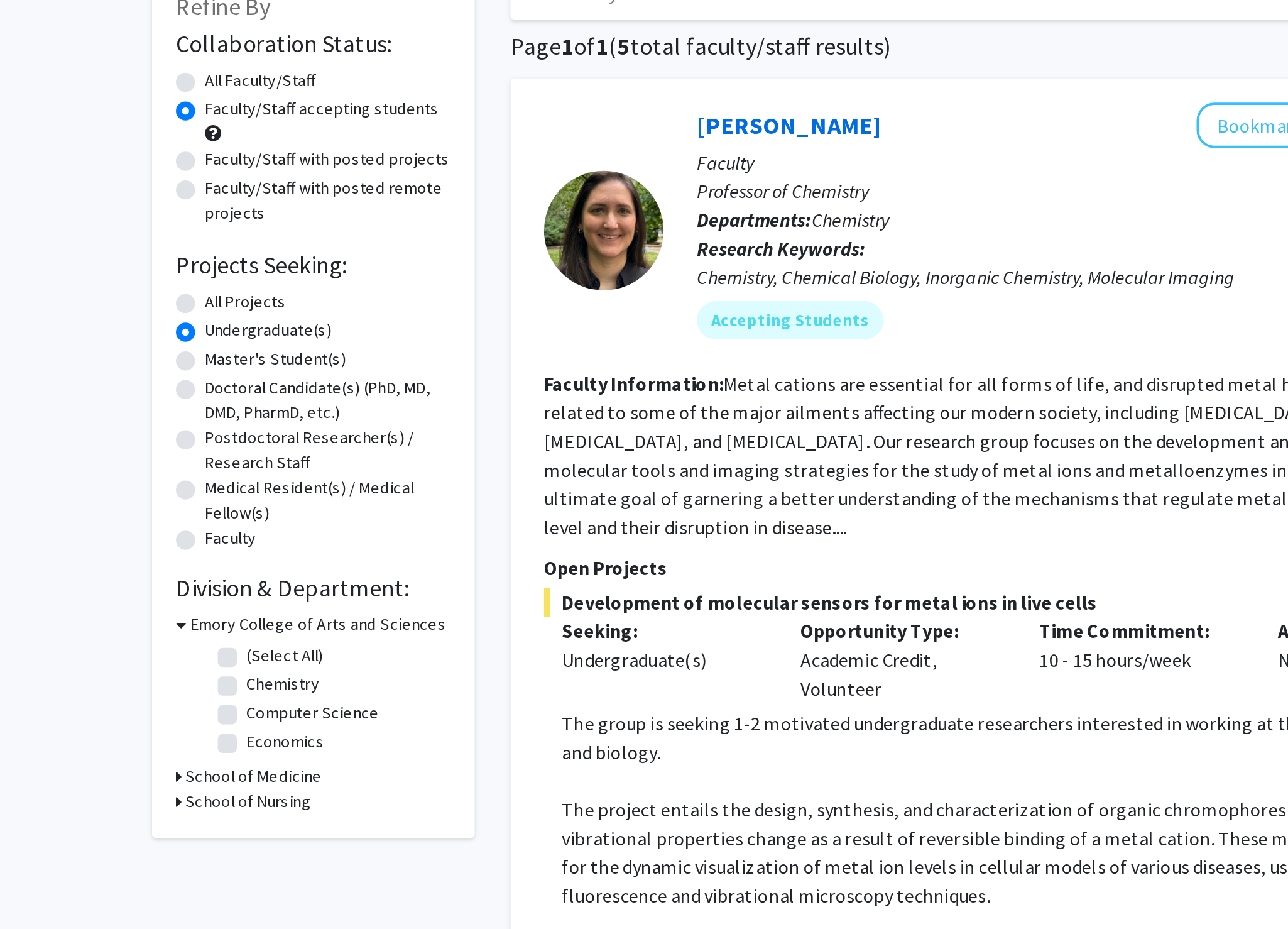 click on "(Select All)" 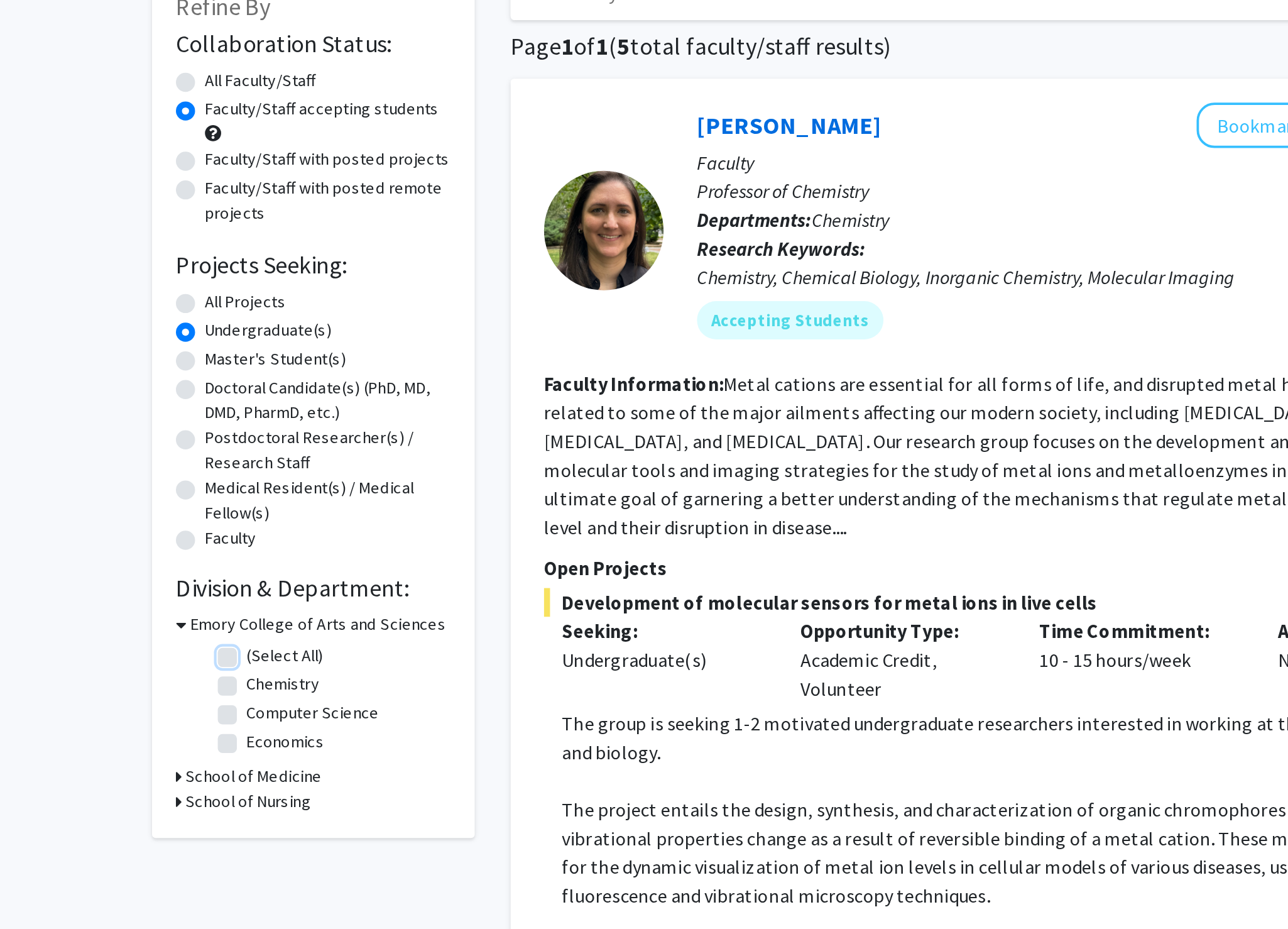 click on "(Select All)" at bounding box center [330, 427] 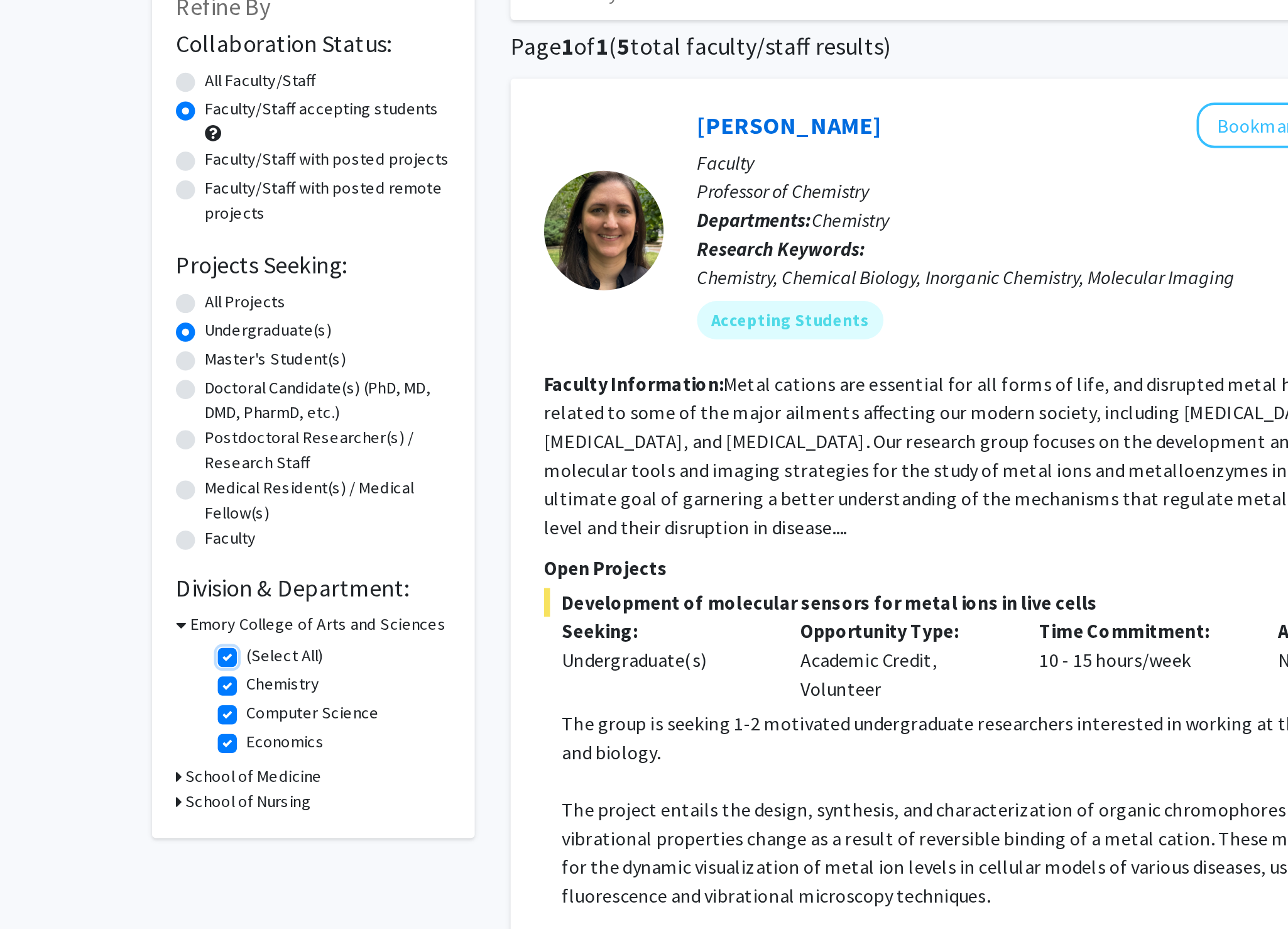 checkbox on "true" 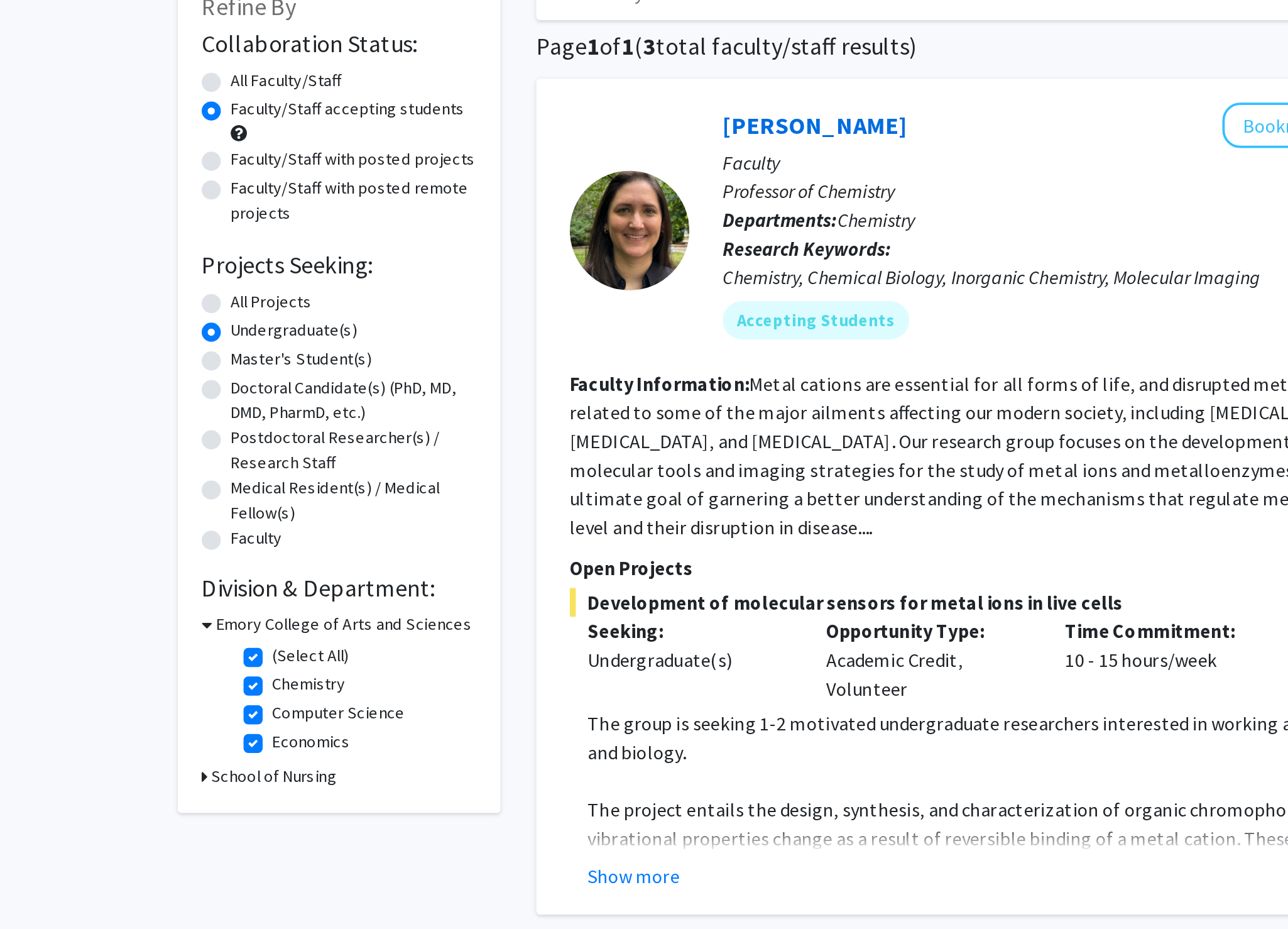 click on "Economics" 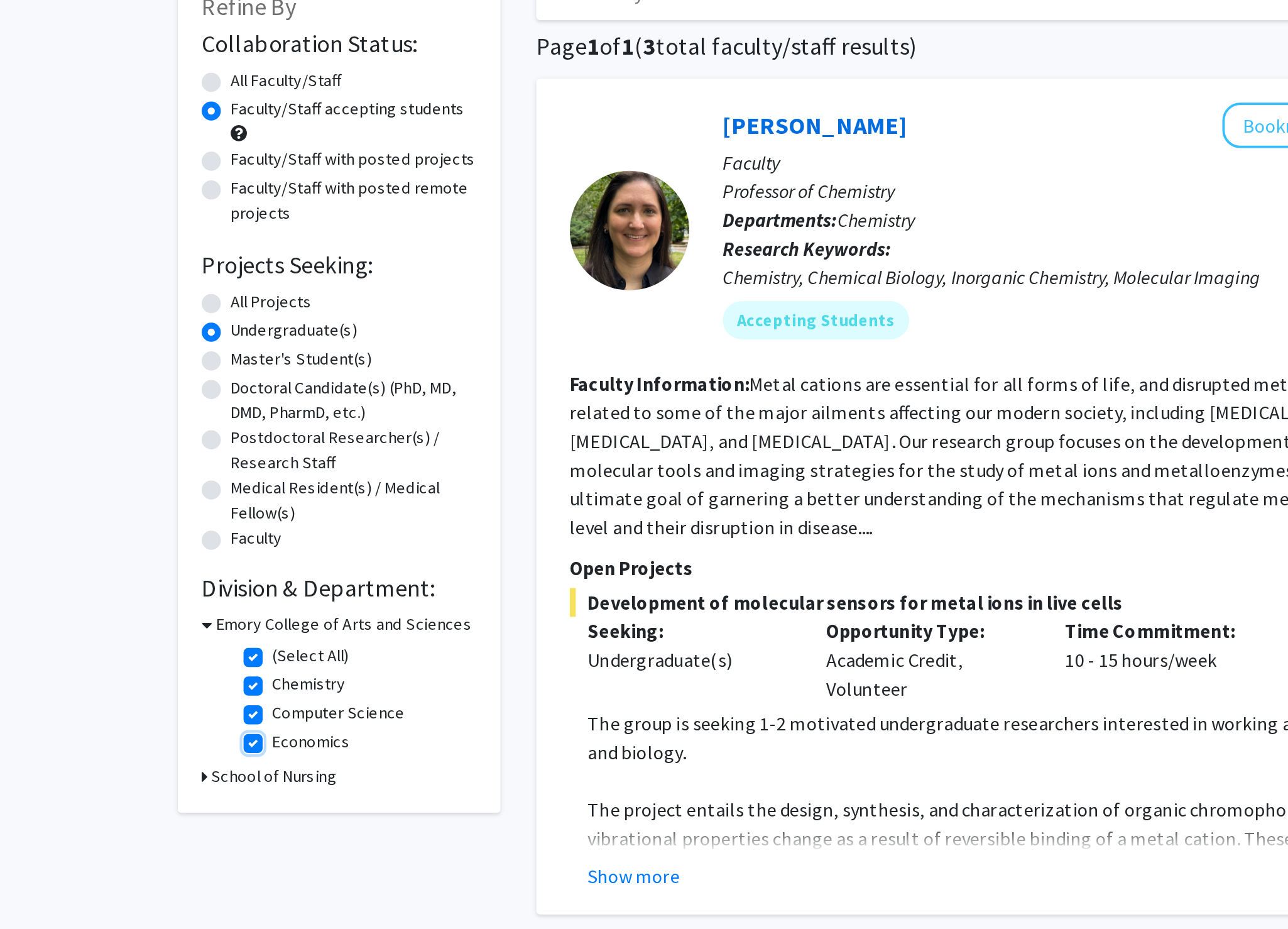 click on "Economics" at bounding box center (330, 473) 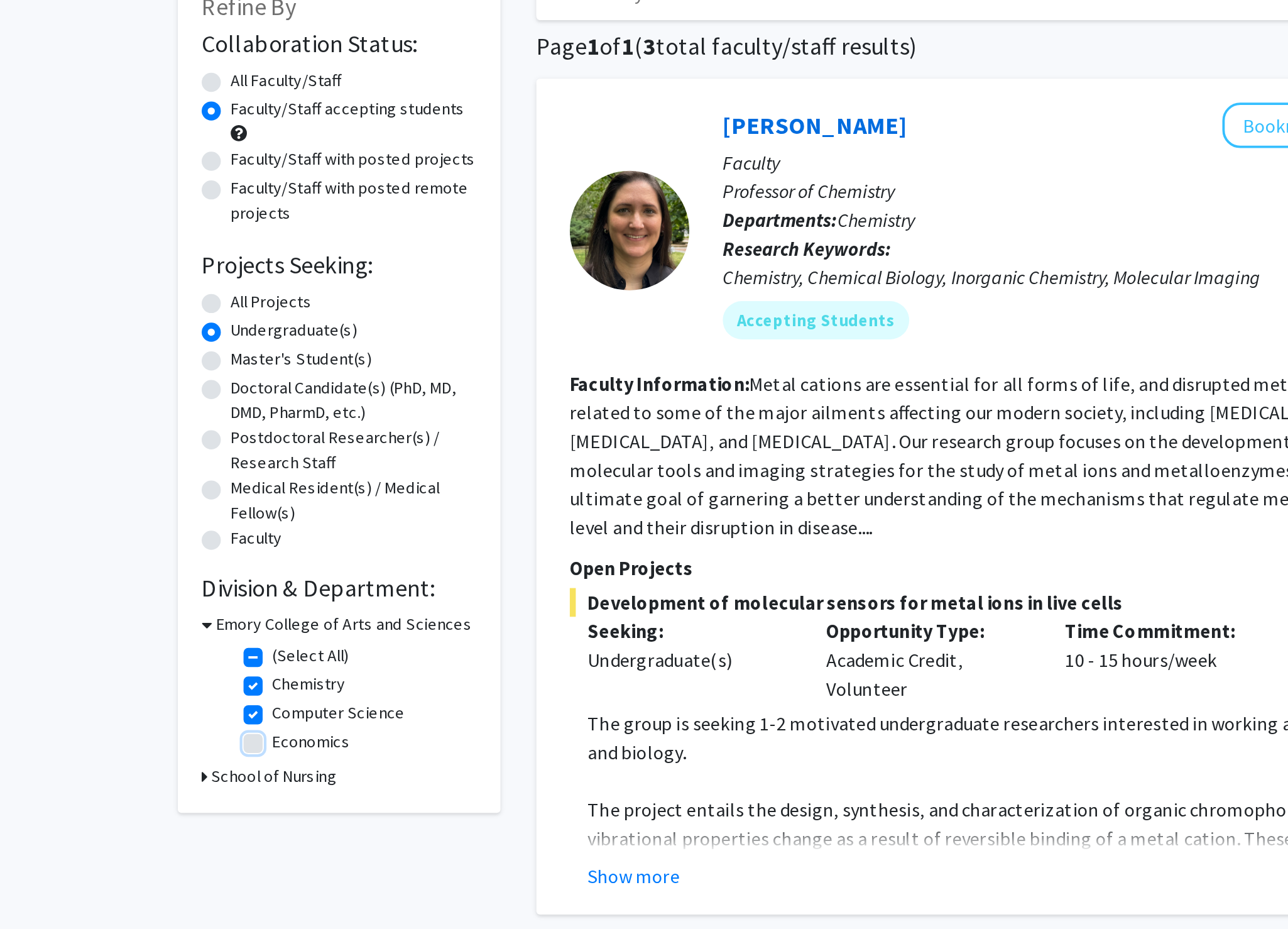 checkbox on "true" 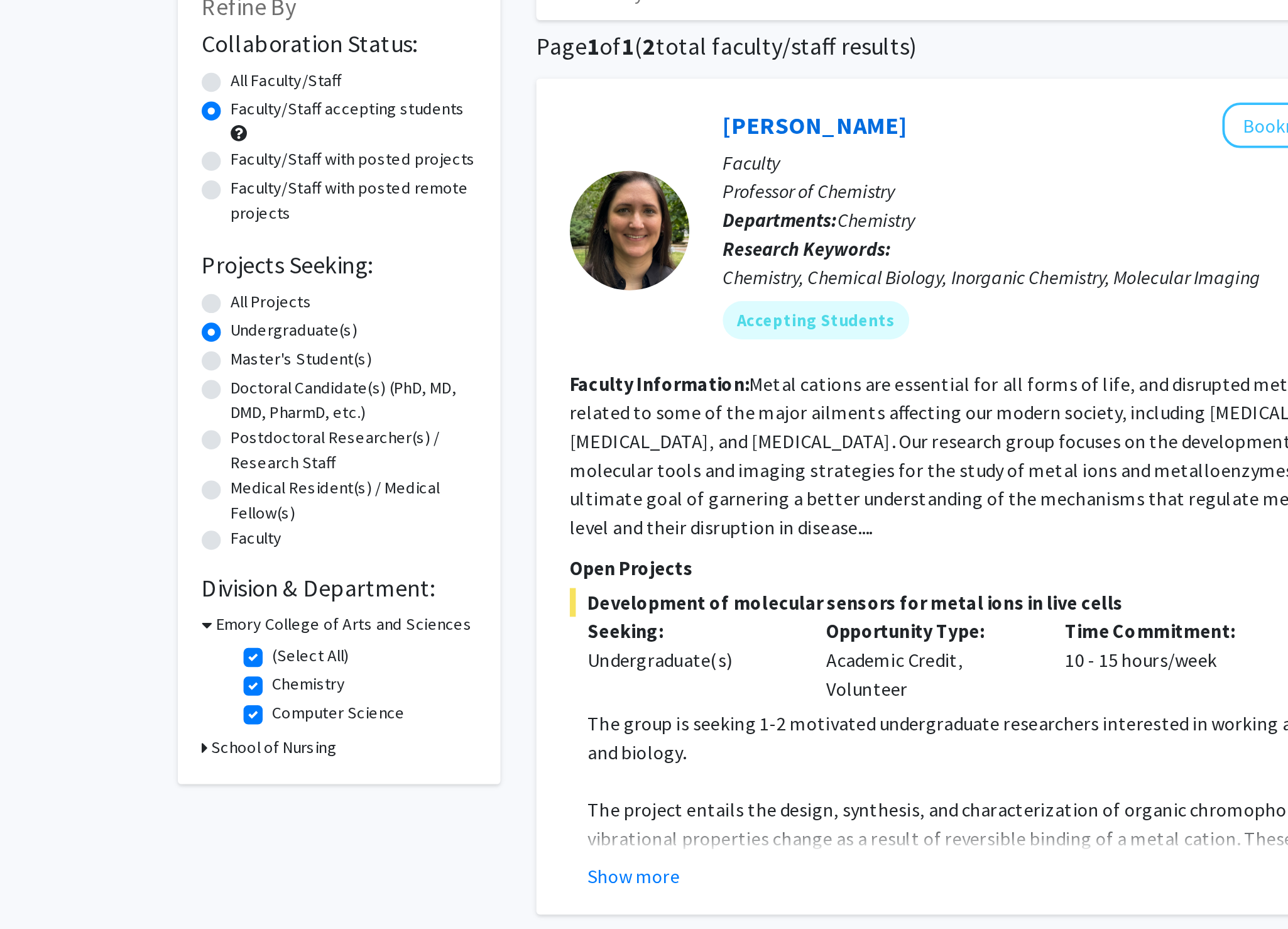 click 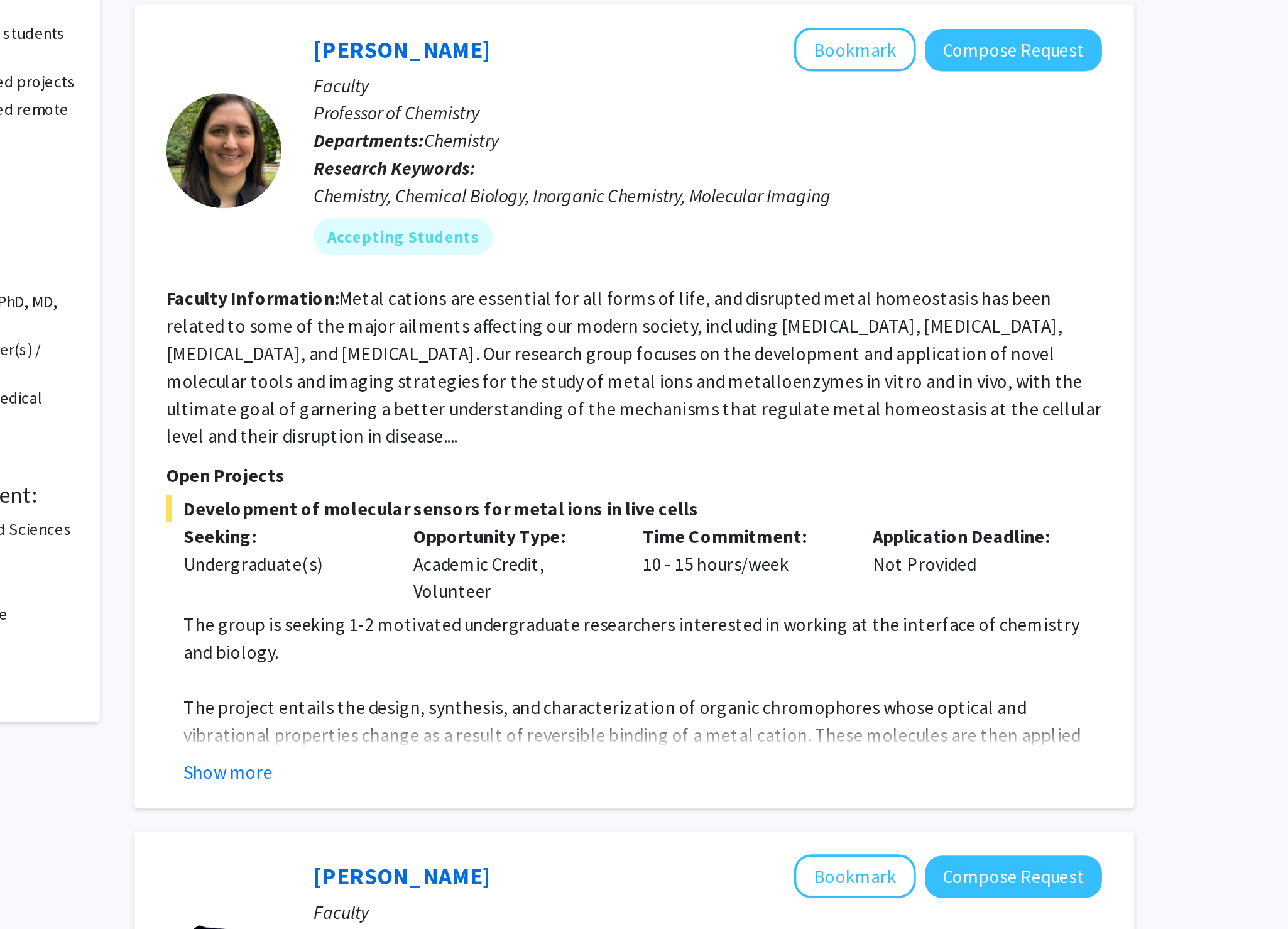 click on "The group is seeking 1-2 motivated undergraduate researchers interested in working at the interface of chemistry and biology. The project entails the design, synthesis, and characterization of organic chromophores whose optical and vibrational properties change as a result of reversible binding of a metal cation. These molecules are then applied for the dynamic visualization of metal ion levels in cellular models of various diseases, using state of the art fluorescence and vibrational microscopy techniques. Researchers involved in this project typially learn one or more aspects of organic synthesis, spectroscopic characterization of organic molecules, cell culture, and microscopy techniques. Students interested in this research opportunity should reach out directly to [PERSON_NAME] via email ([PERSON_NAME][EMAIL_ADDRESS][PERSON_NAME][PERSON_NAME][DOMAIN_NAME]) with a CV and statement of interest. Please mention ForagerOne in your application. Note:  No prior research experience required, Show more" 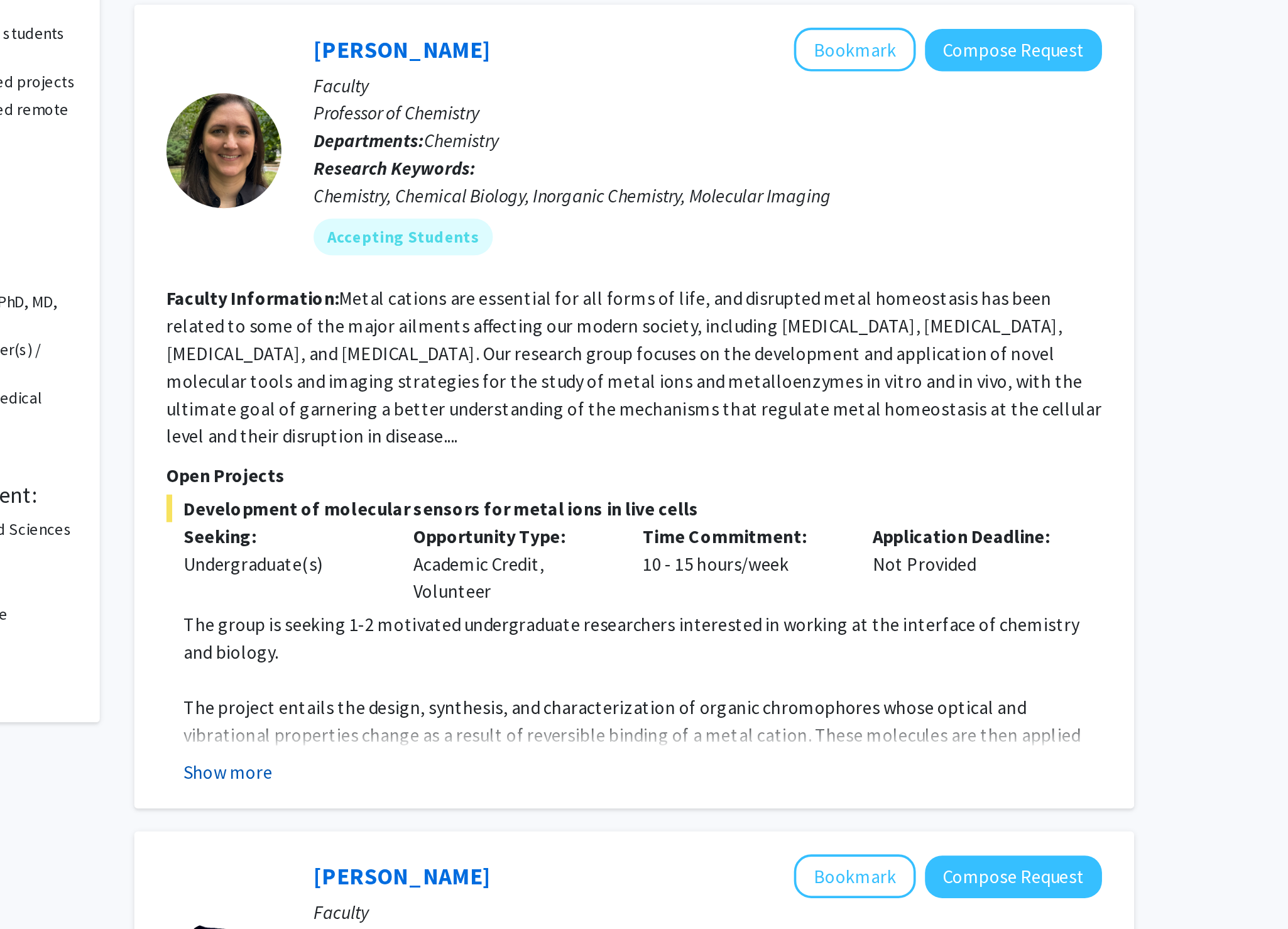 click on "Show more" 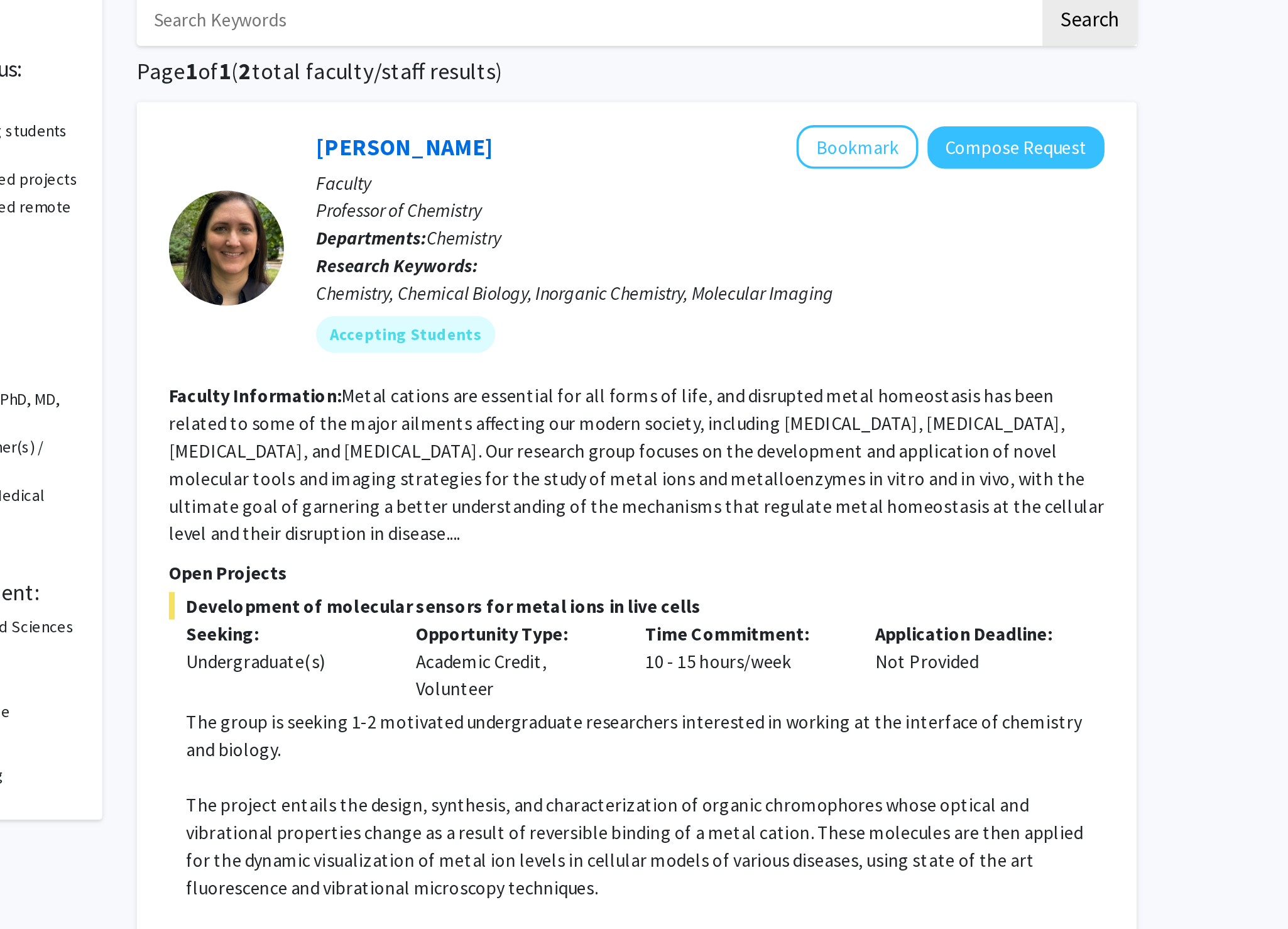 scroll, scrollTop: 0, scrollLeft: 0, axis: both 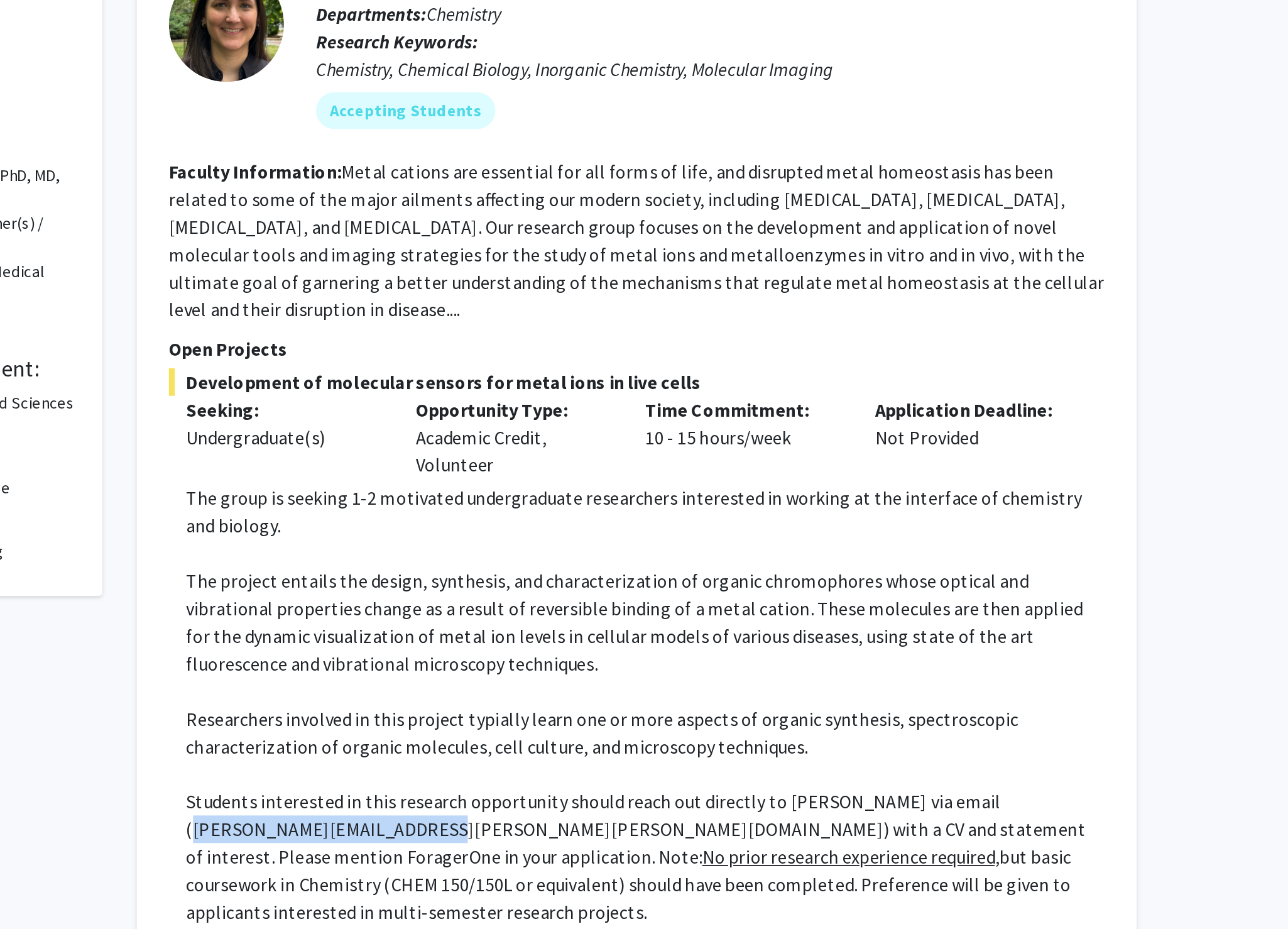 drag, startPoint x: 618, startPoint y: 633, endPoint x: 483, endPoint y: 634, distance: 135.0037 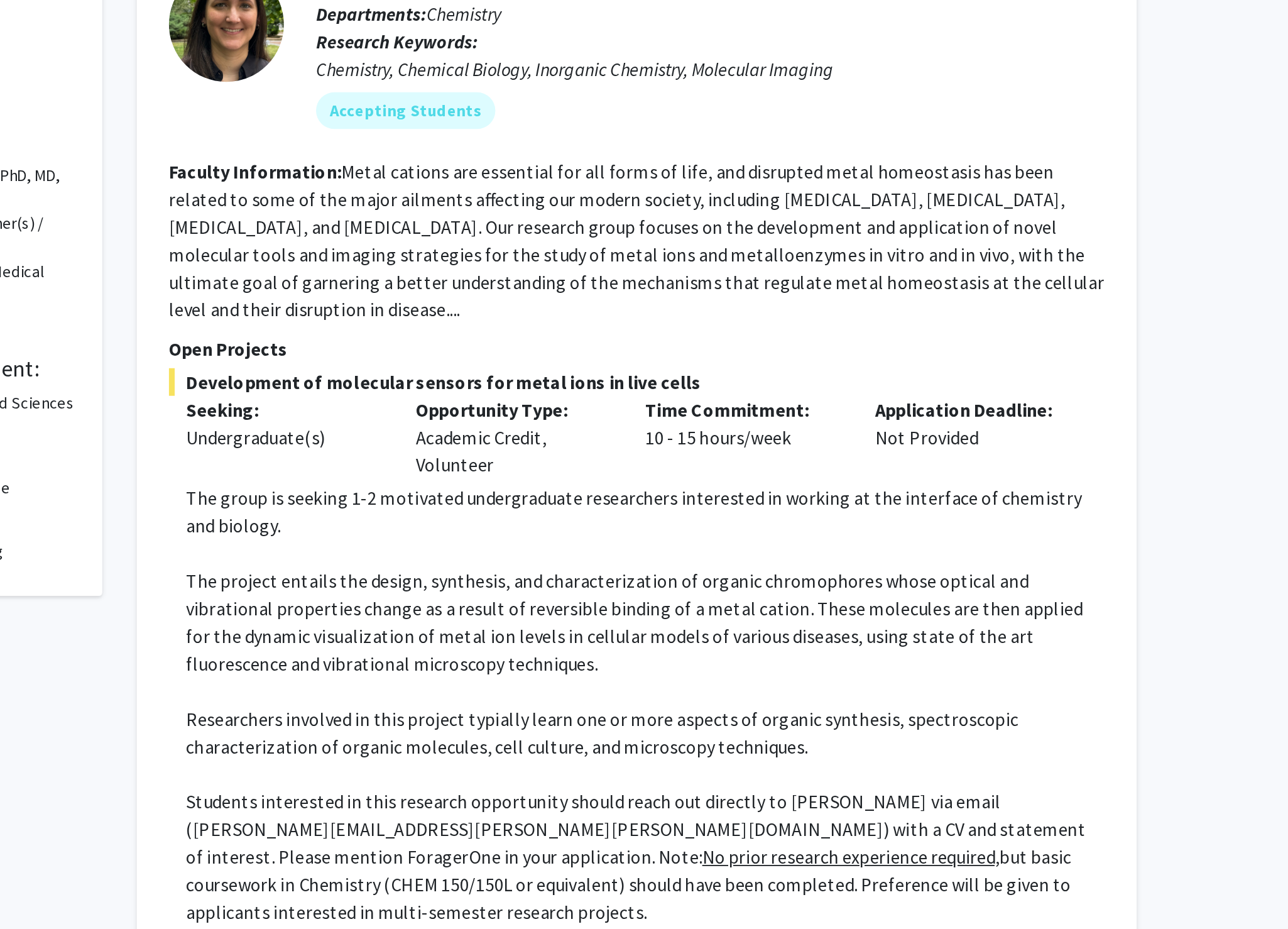 click on "Researchers involved in this project typially learn one or more aspects of organic synthesis, spectroscopic characterization of organic molecules, cell culture, and microscopy techniques." 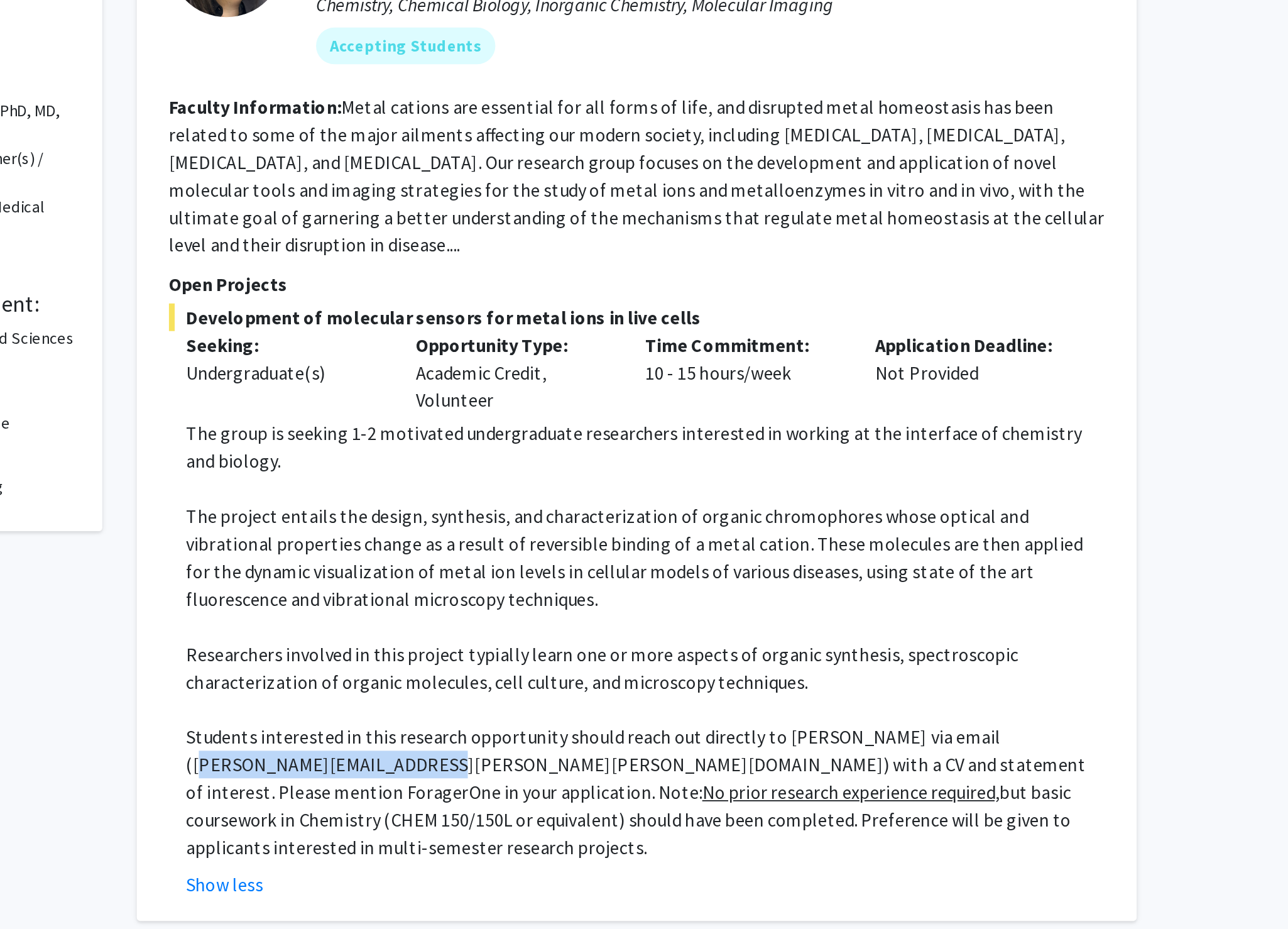 drag, startPoint x: 617, startPoint y: 634, endPoint x: 496, endPoint y: 630, distance: 121.0661 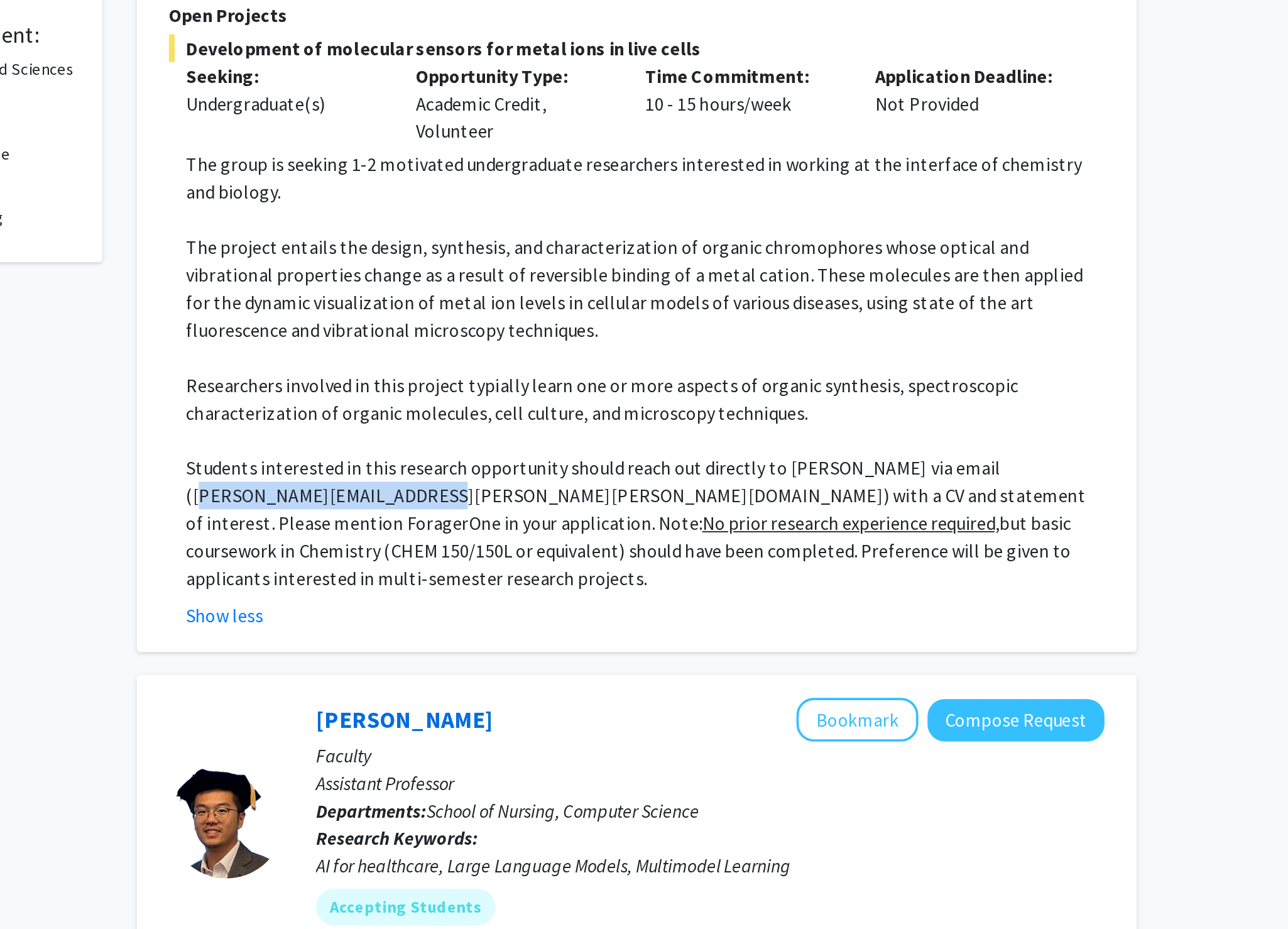 scroll, scrollTop: 0, scrollLeft: 0, axis: both 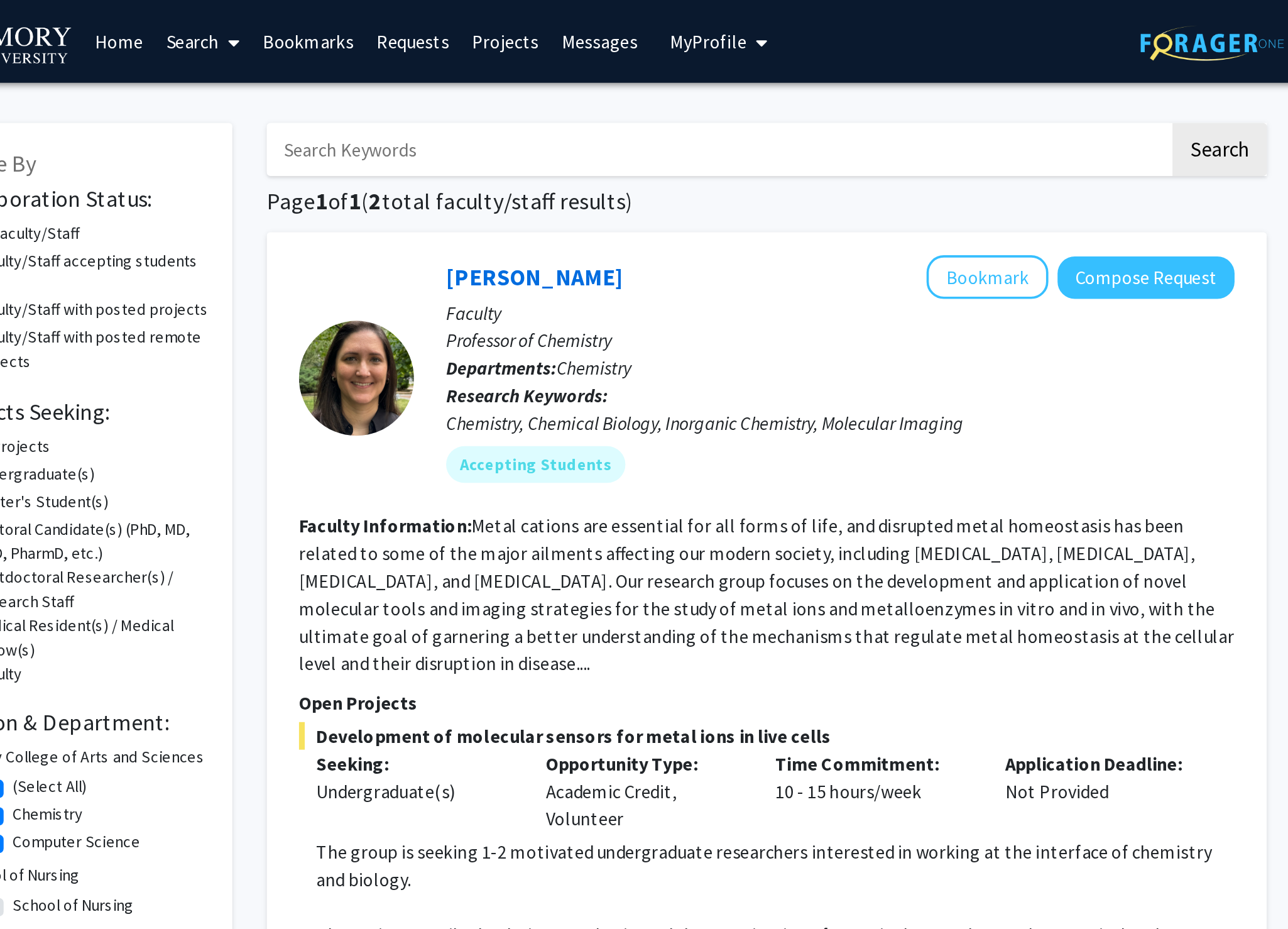 click on "Search" at bounding box center [430, 23] 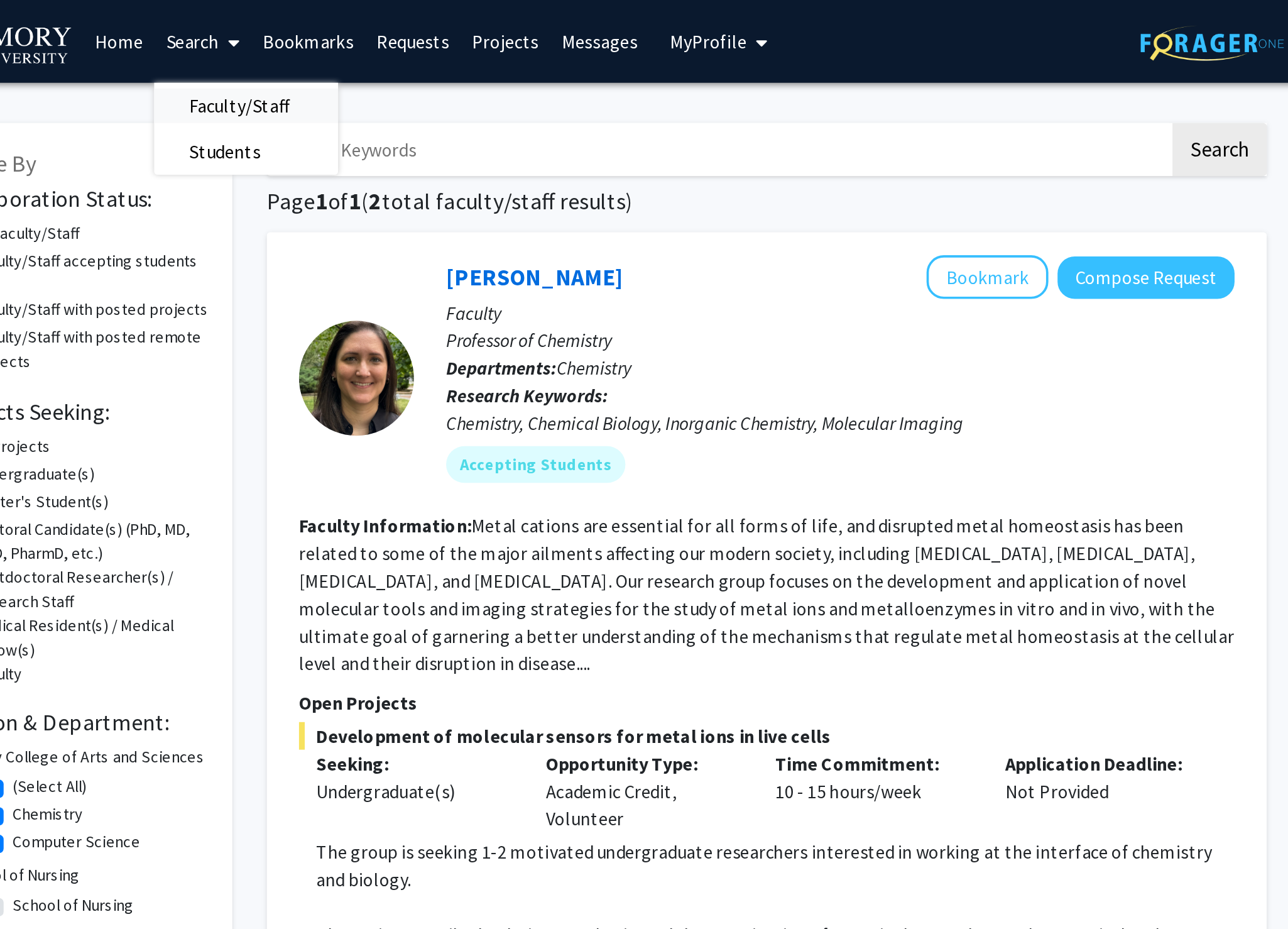 click on "Faculty/Staff" at bounding box center (449, 58) 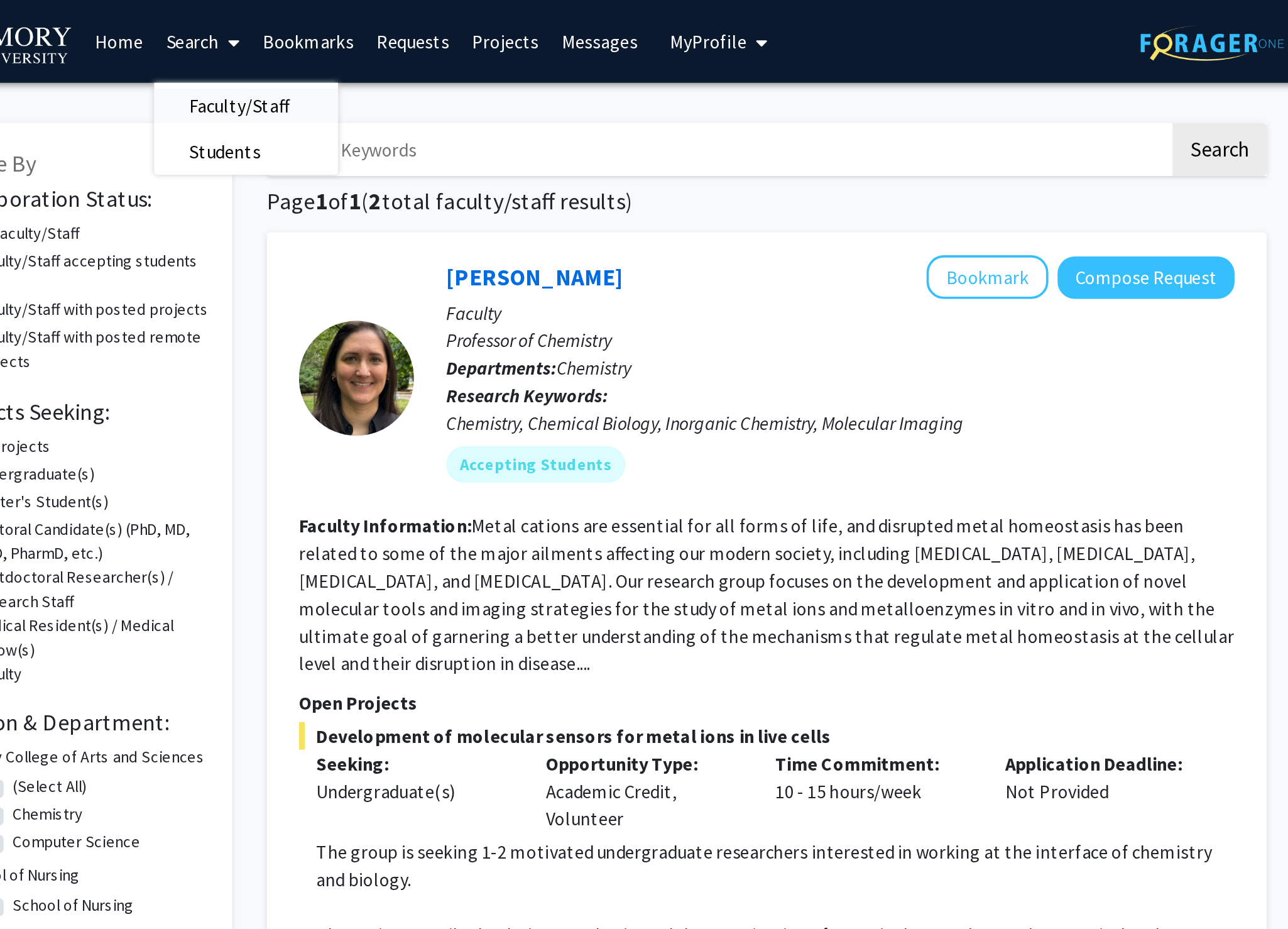 radio on "true" 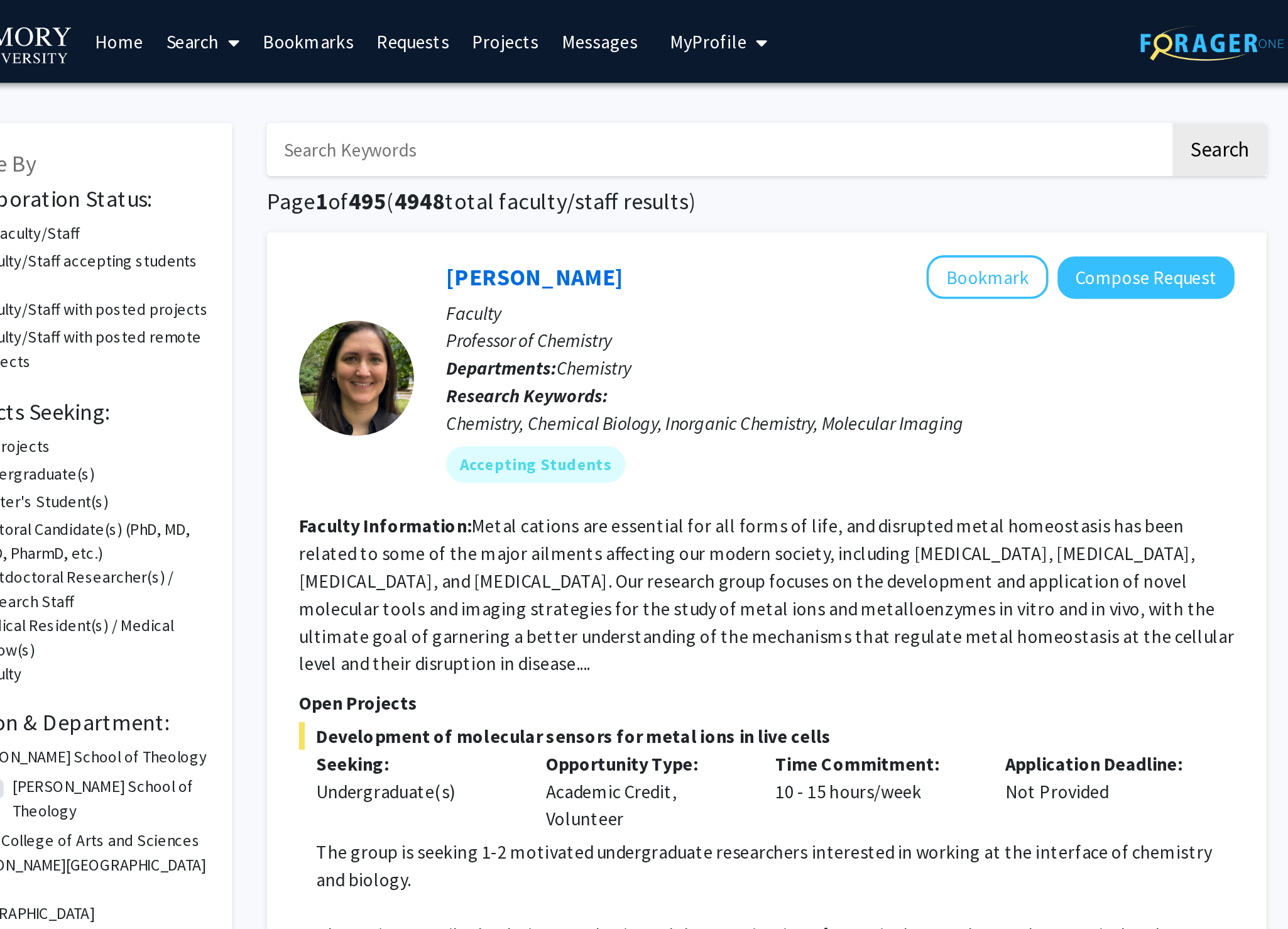 click on "Search" at bounding box center (430, 23) 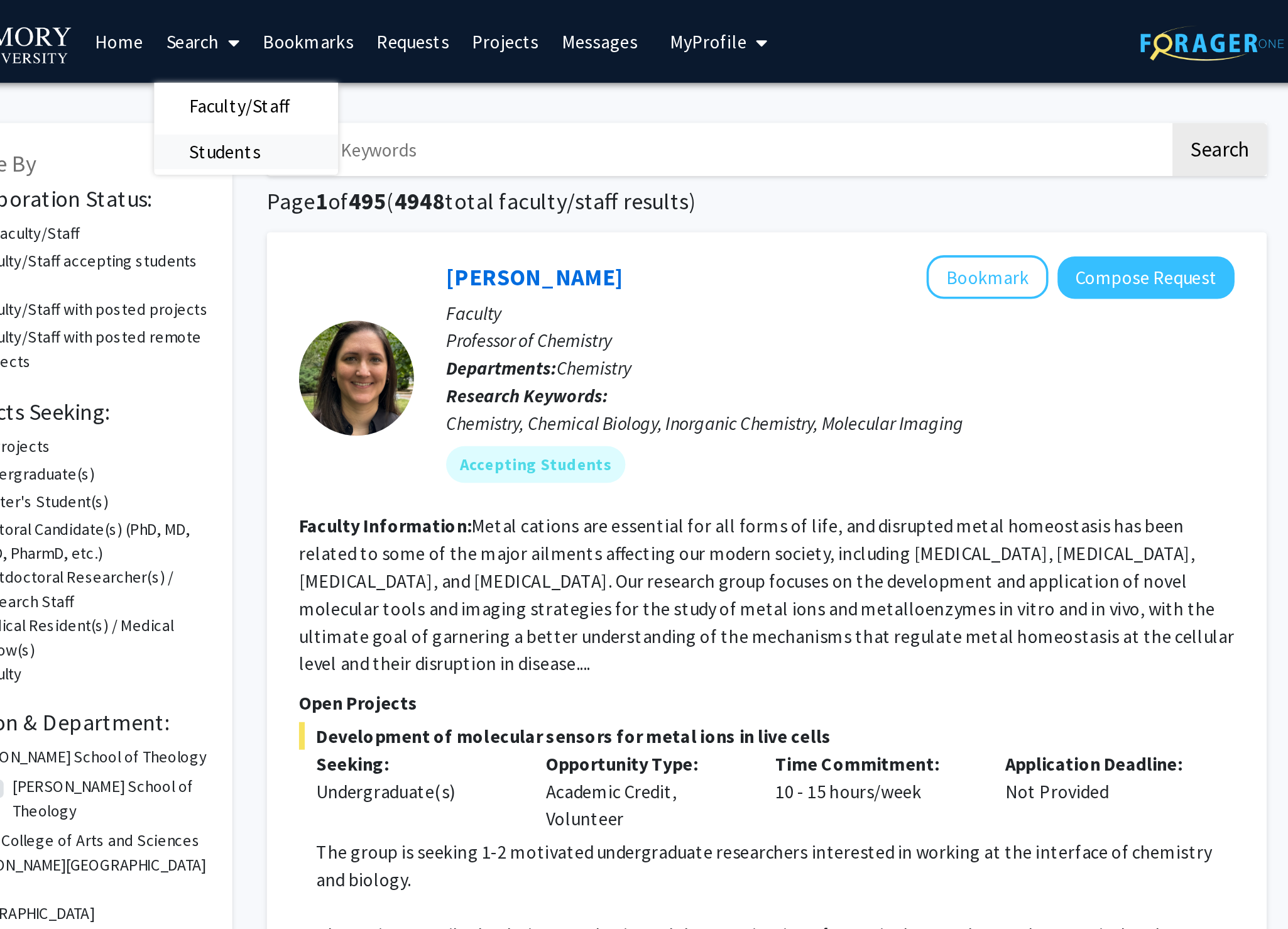 click on "Students" at bounding box center (442, 83) 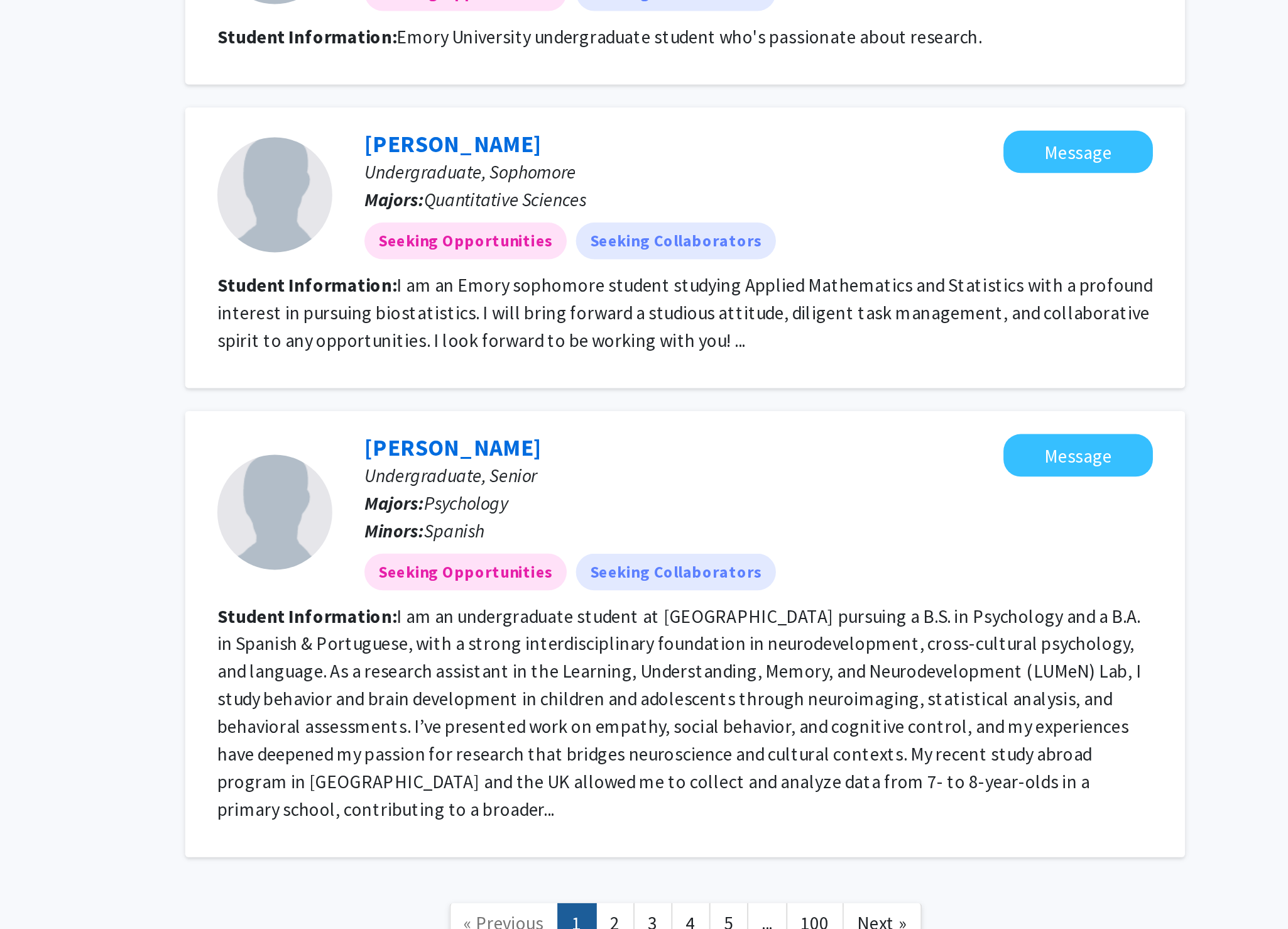 scroll, scrollTop: 1315, scrollLeft: 0, axis: vertical 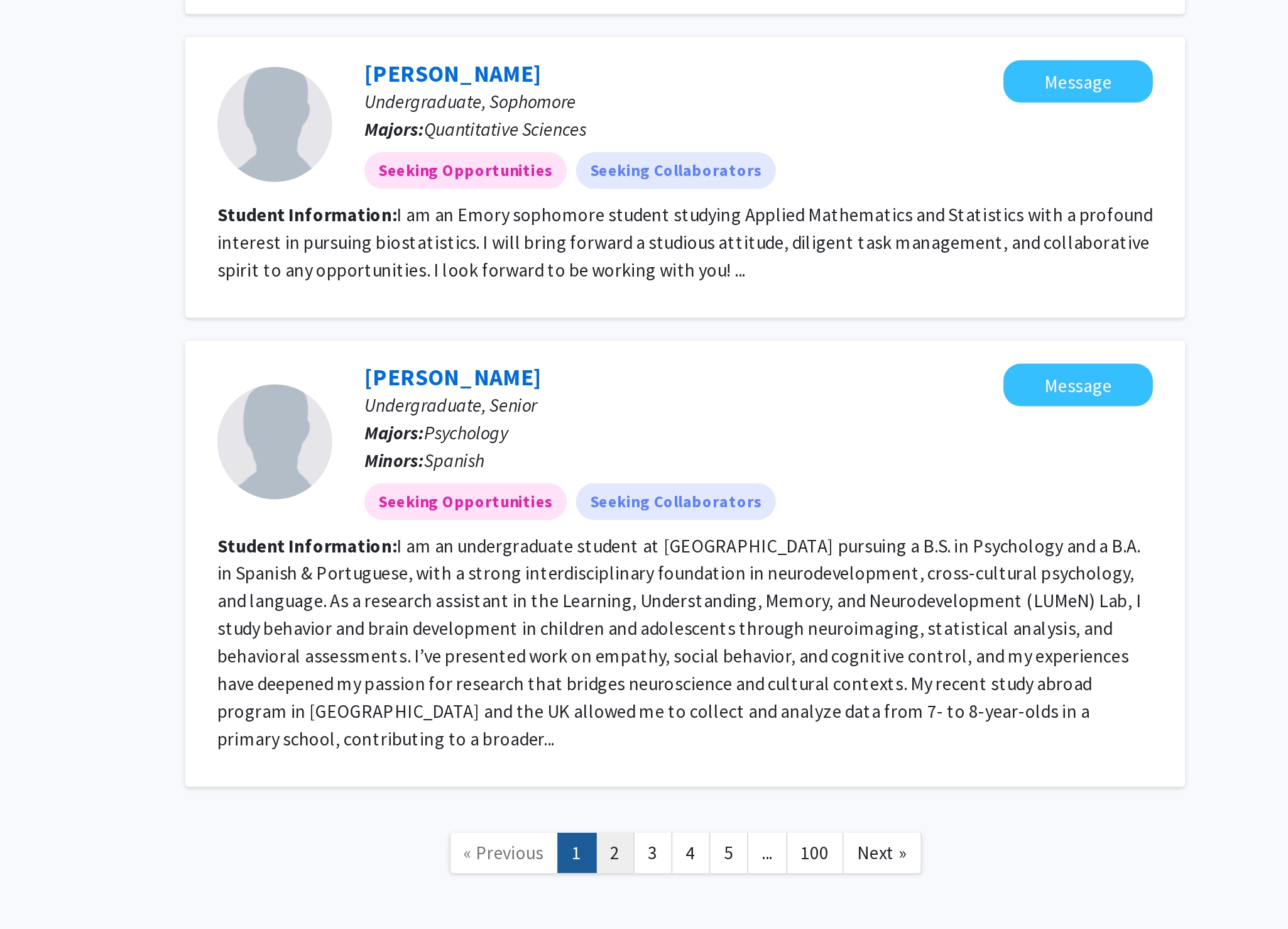 click on "2" 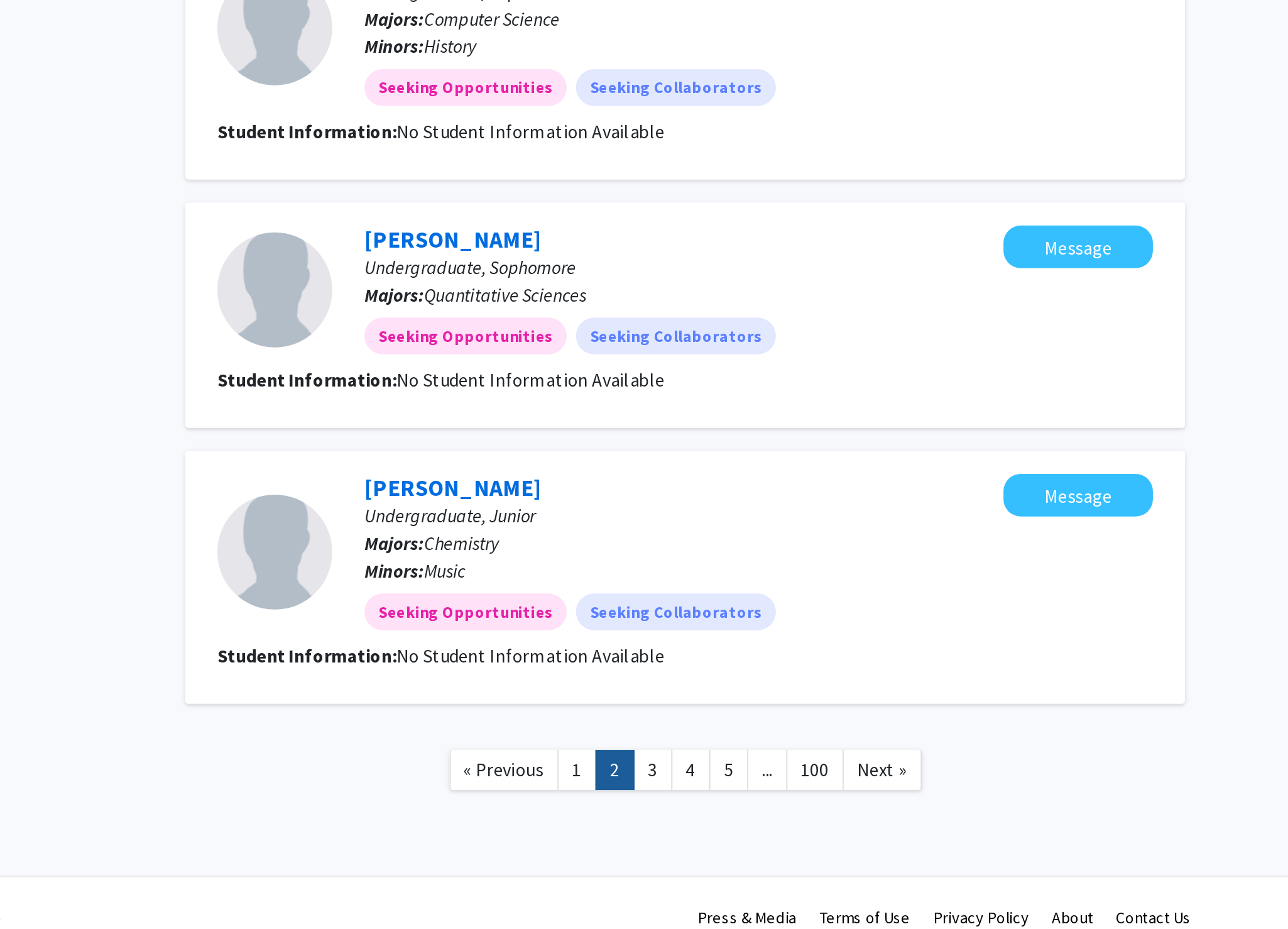 scroll, scrollTop: 877, scrollLeft: 0, axis: vertical 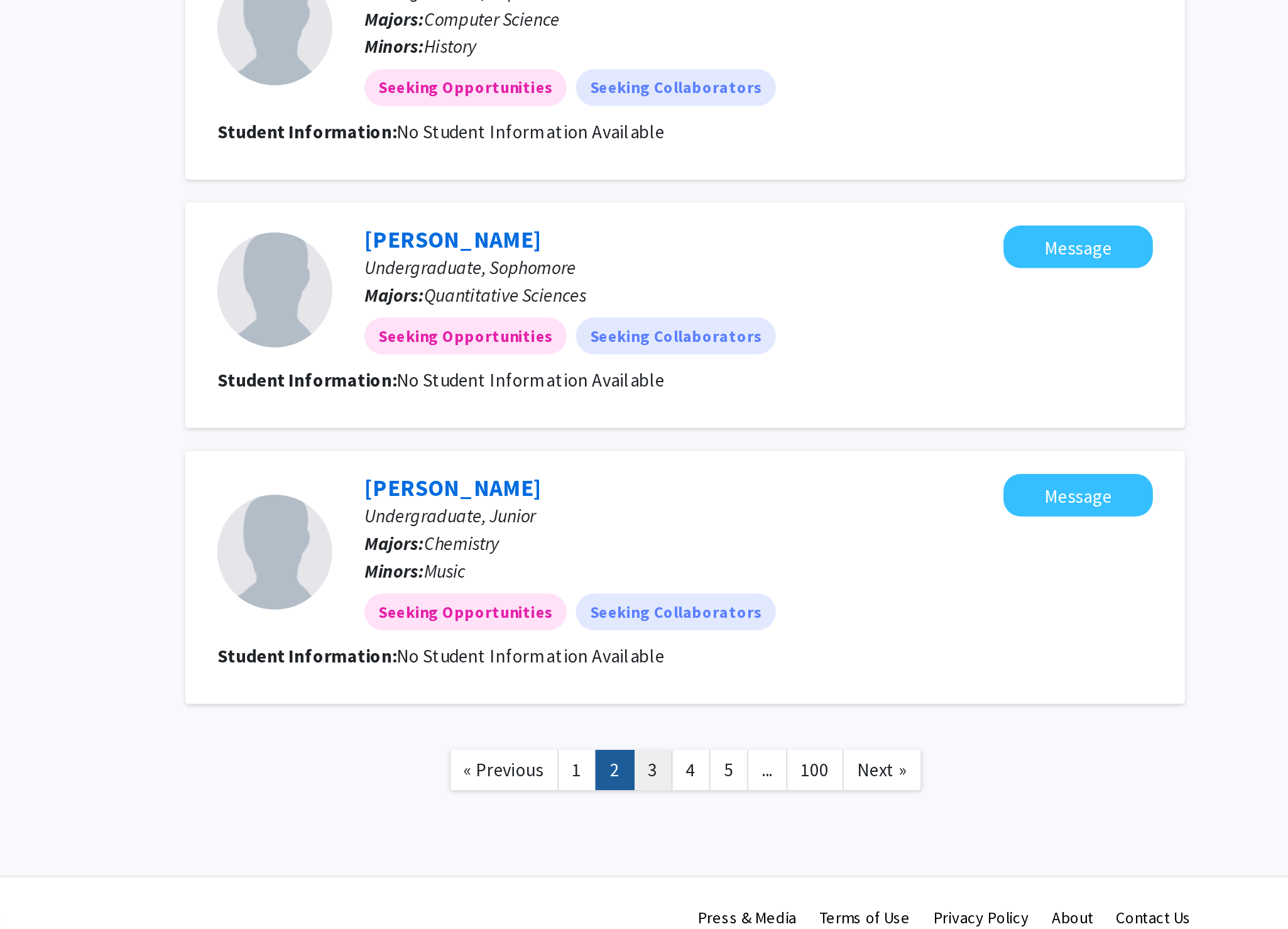 click on "3" 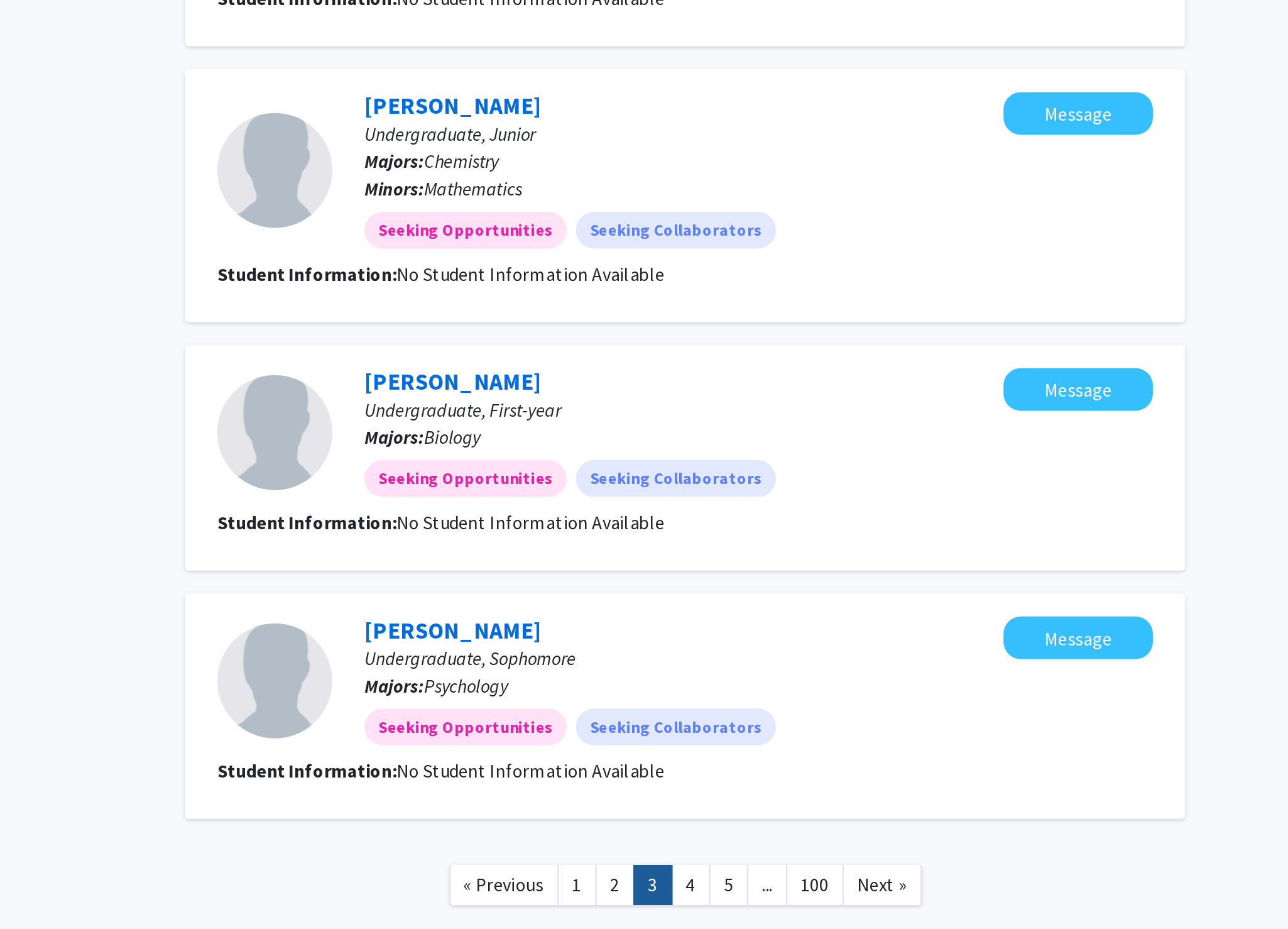 scroll, scrollTop: 665, scrollLeft: 0, axis: vertical 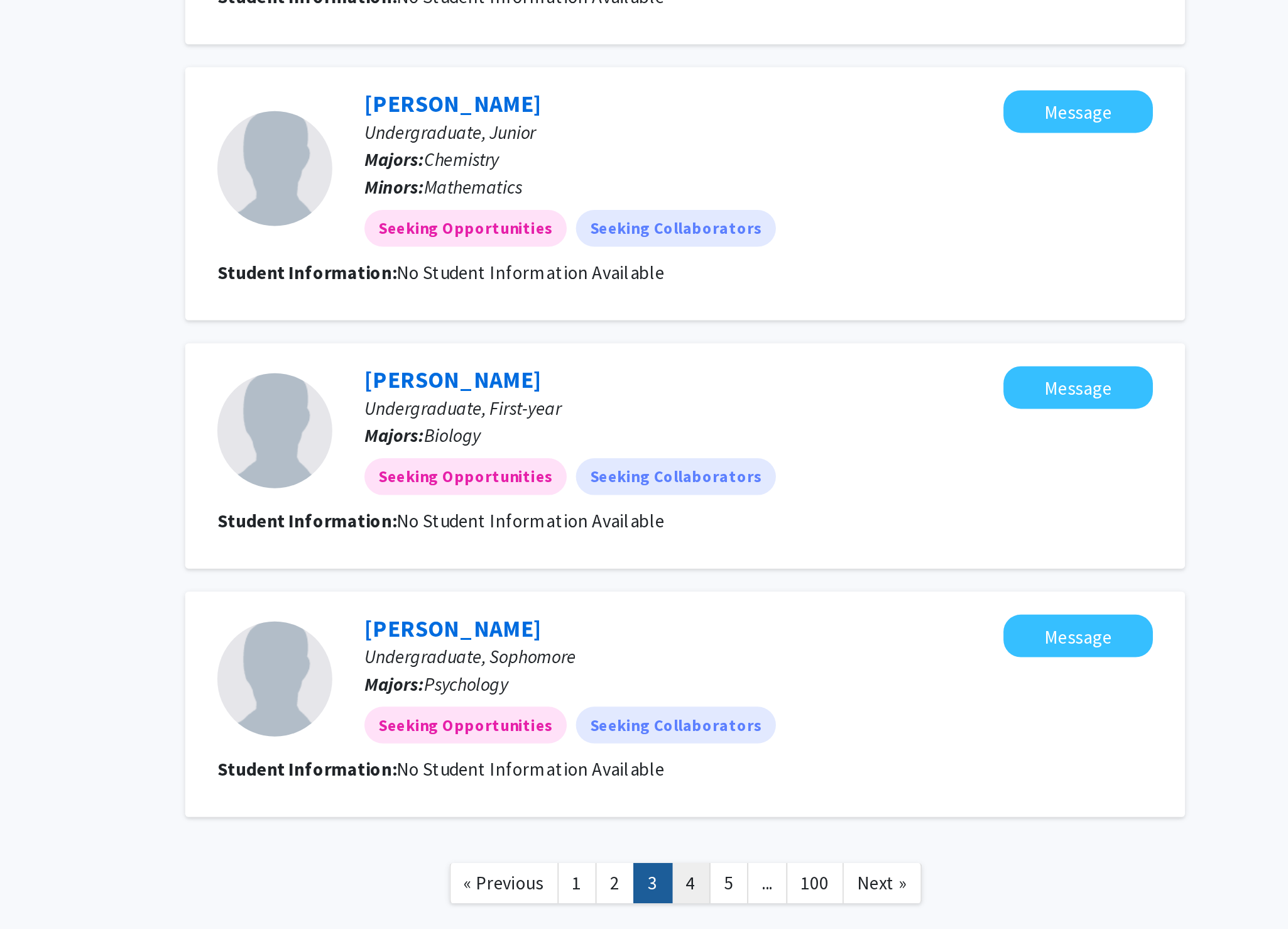 click on "4" 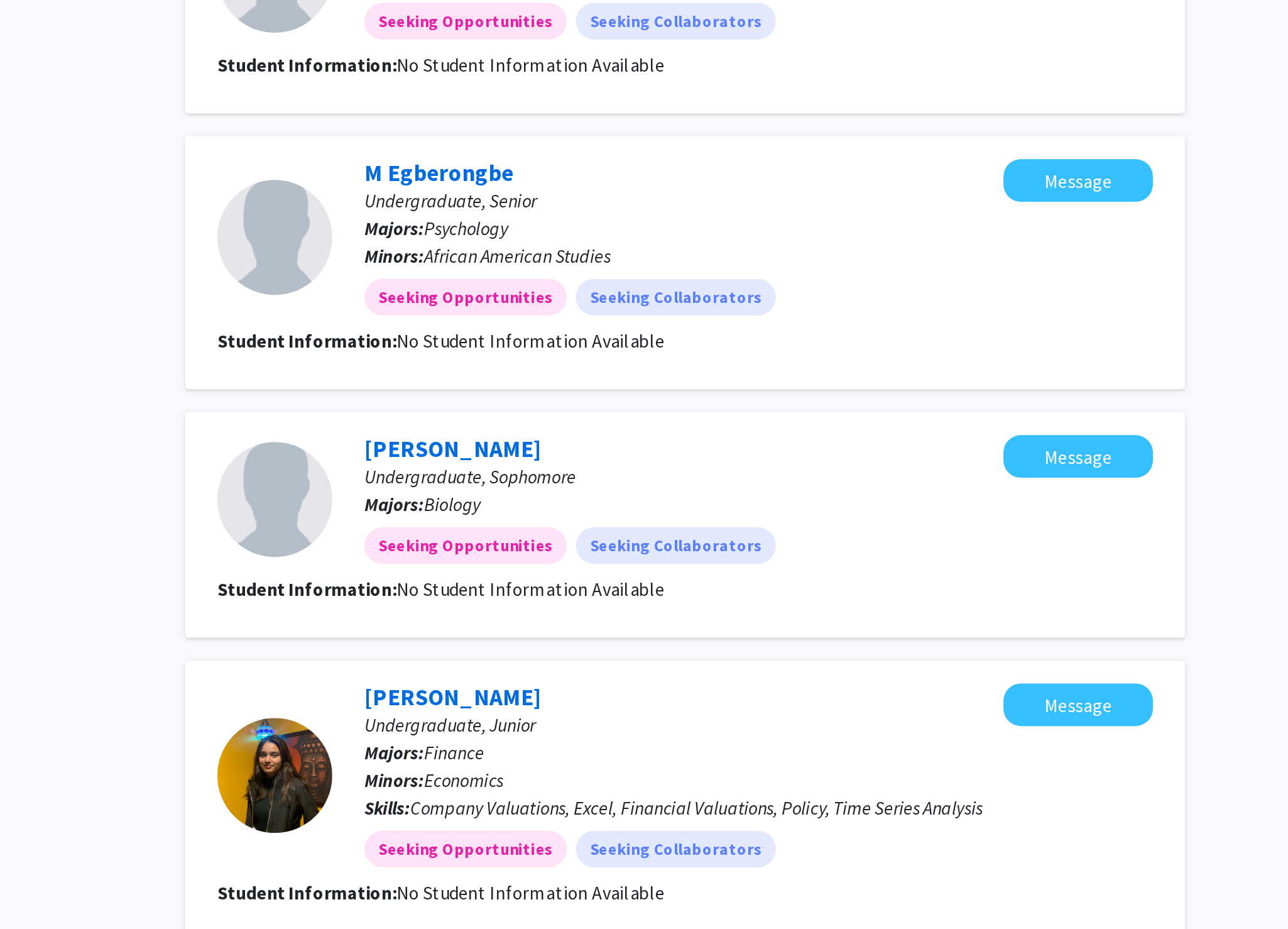 scroll, scrollTop: 832, scrollLeft: 0, axis: vertical 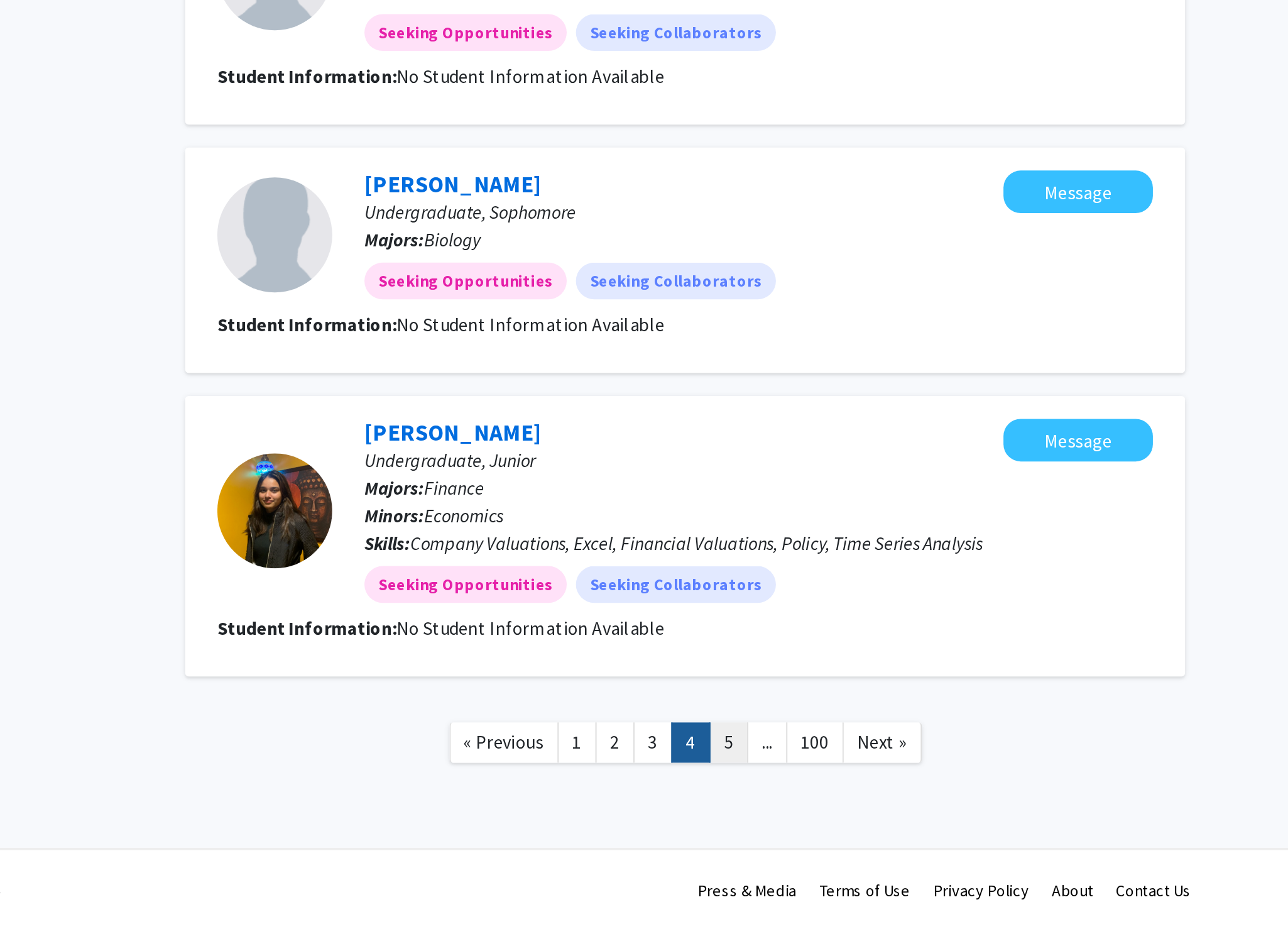 click on "5" 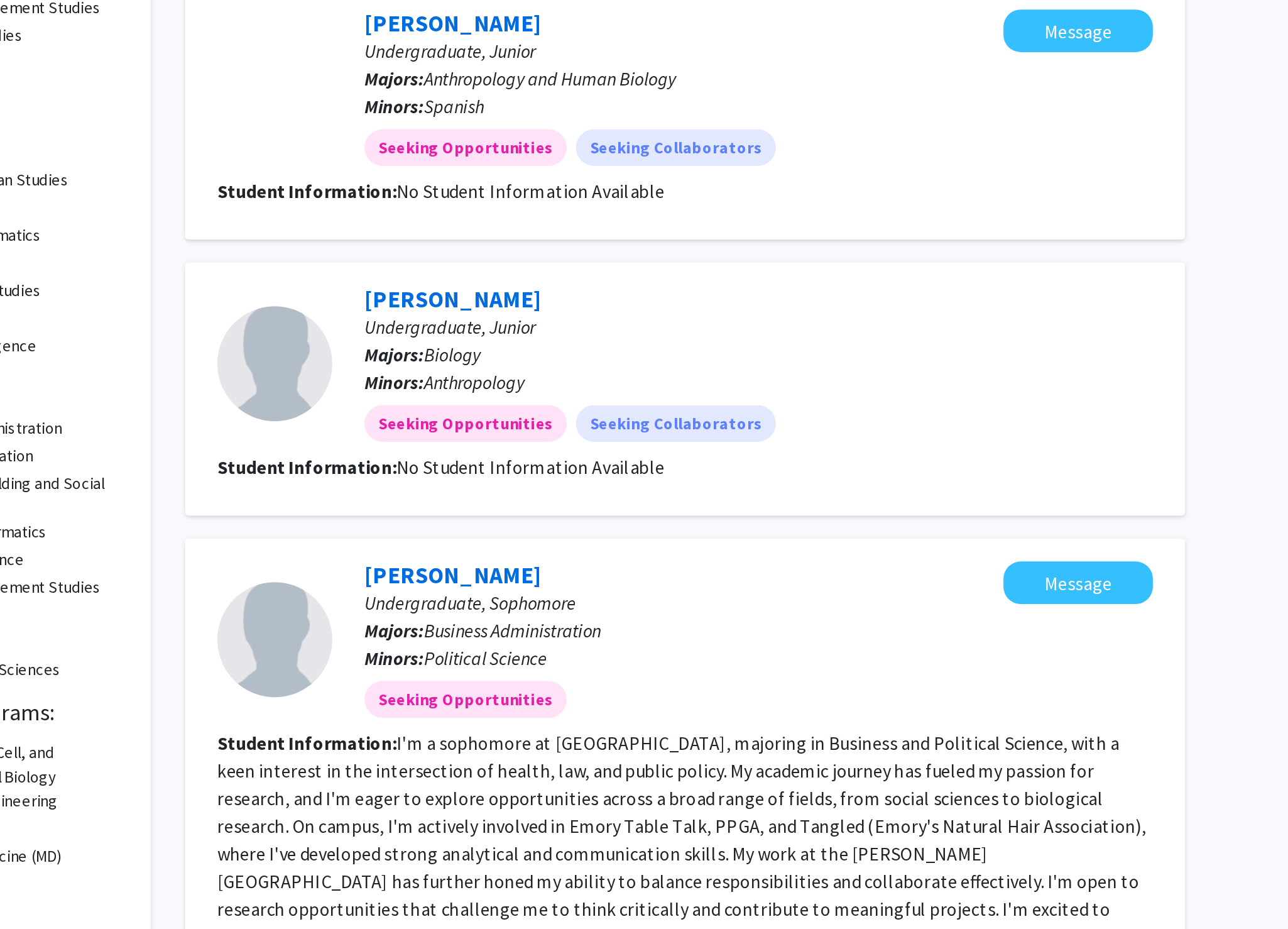 scroll, scrollTop: 0, scrollLeft: 0, axis: both 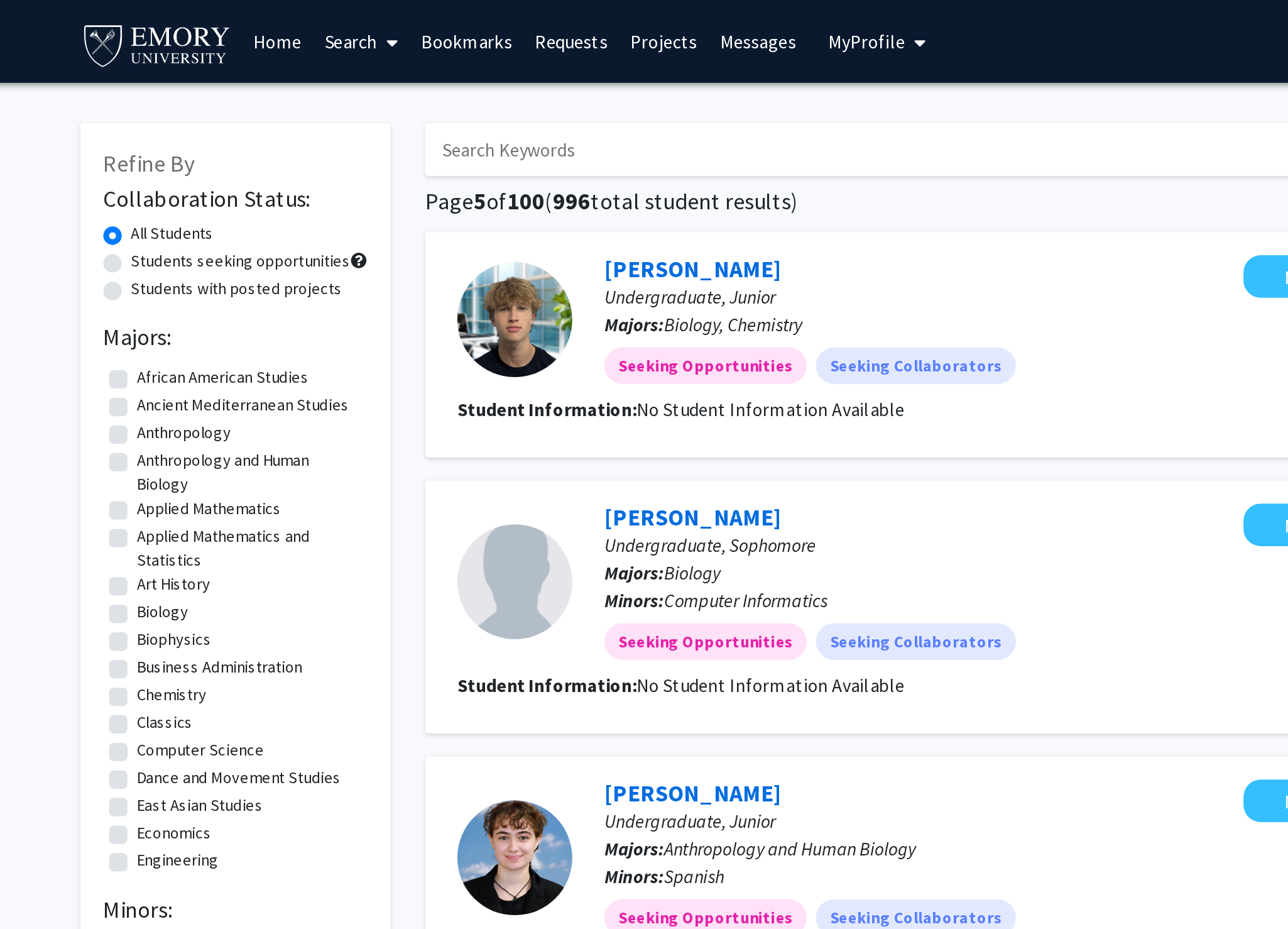 click on "Search" at bounding box center [430, 23] 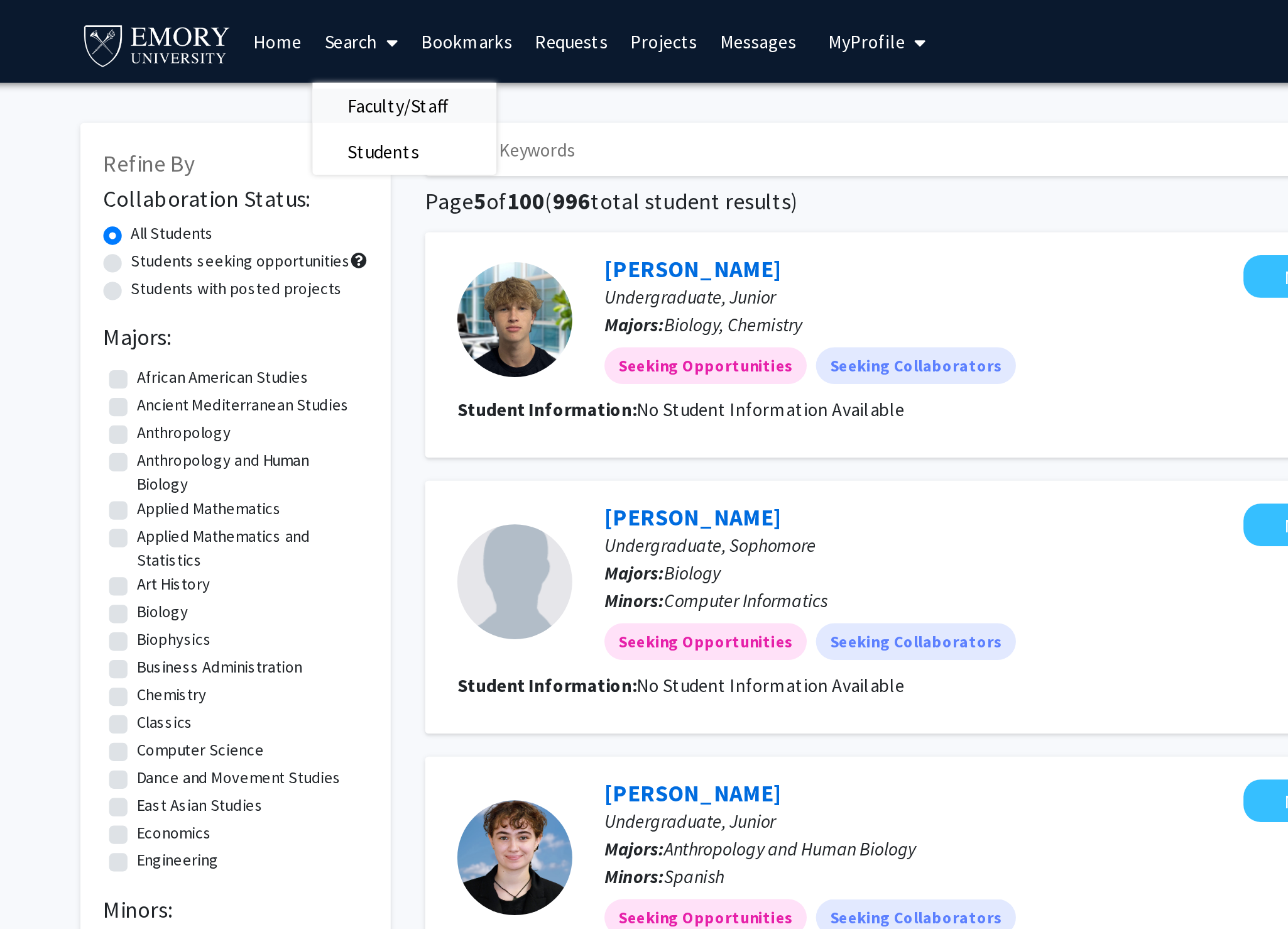 click on "Faculty/Staff" at bounding box center [449, 58] 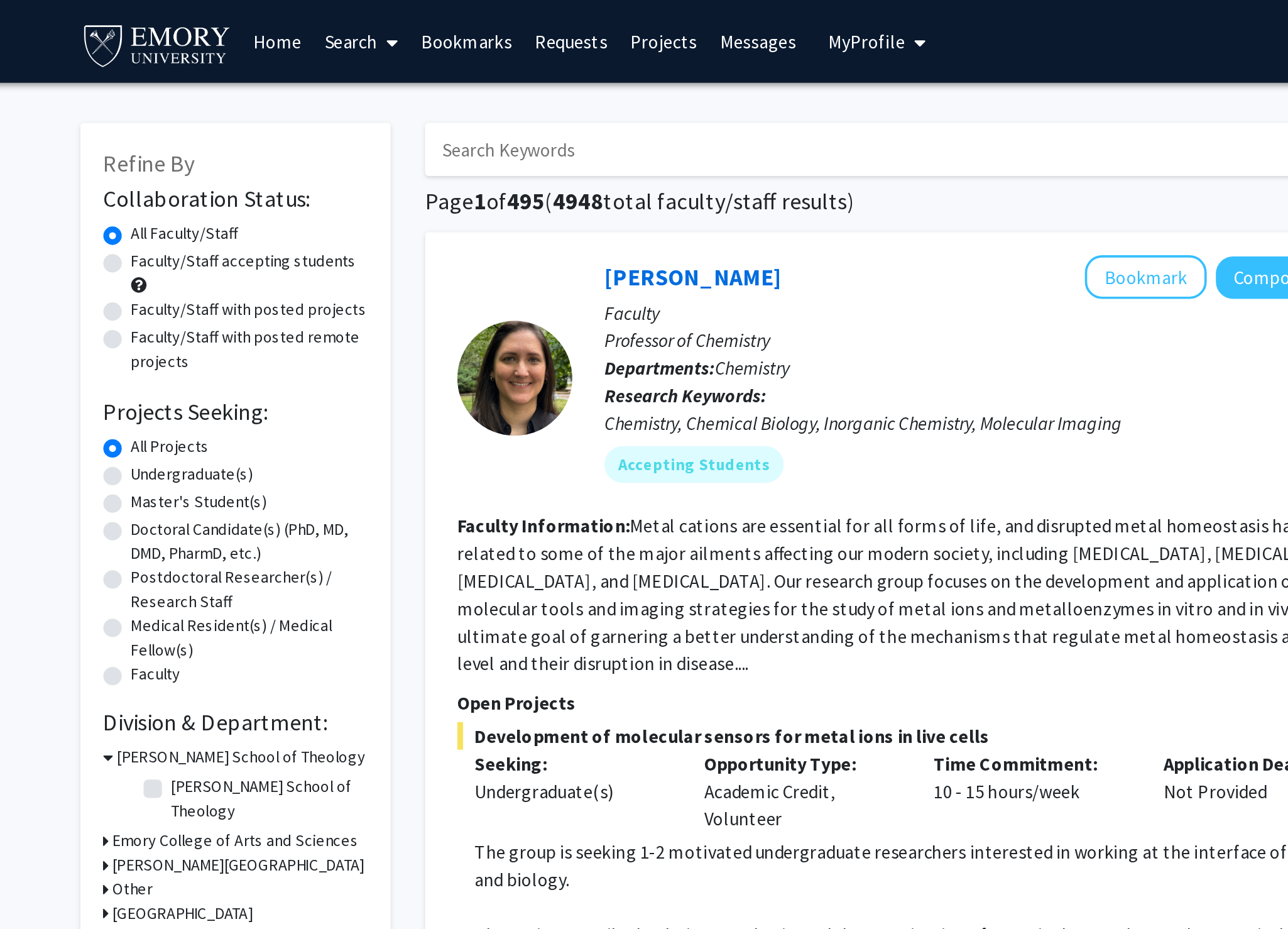 click on "Projects" at bounding box center (595, 23) 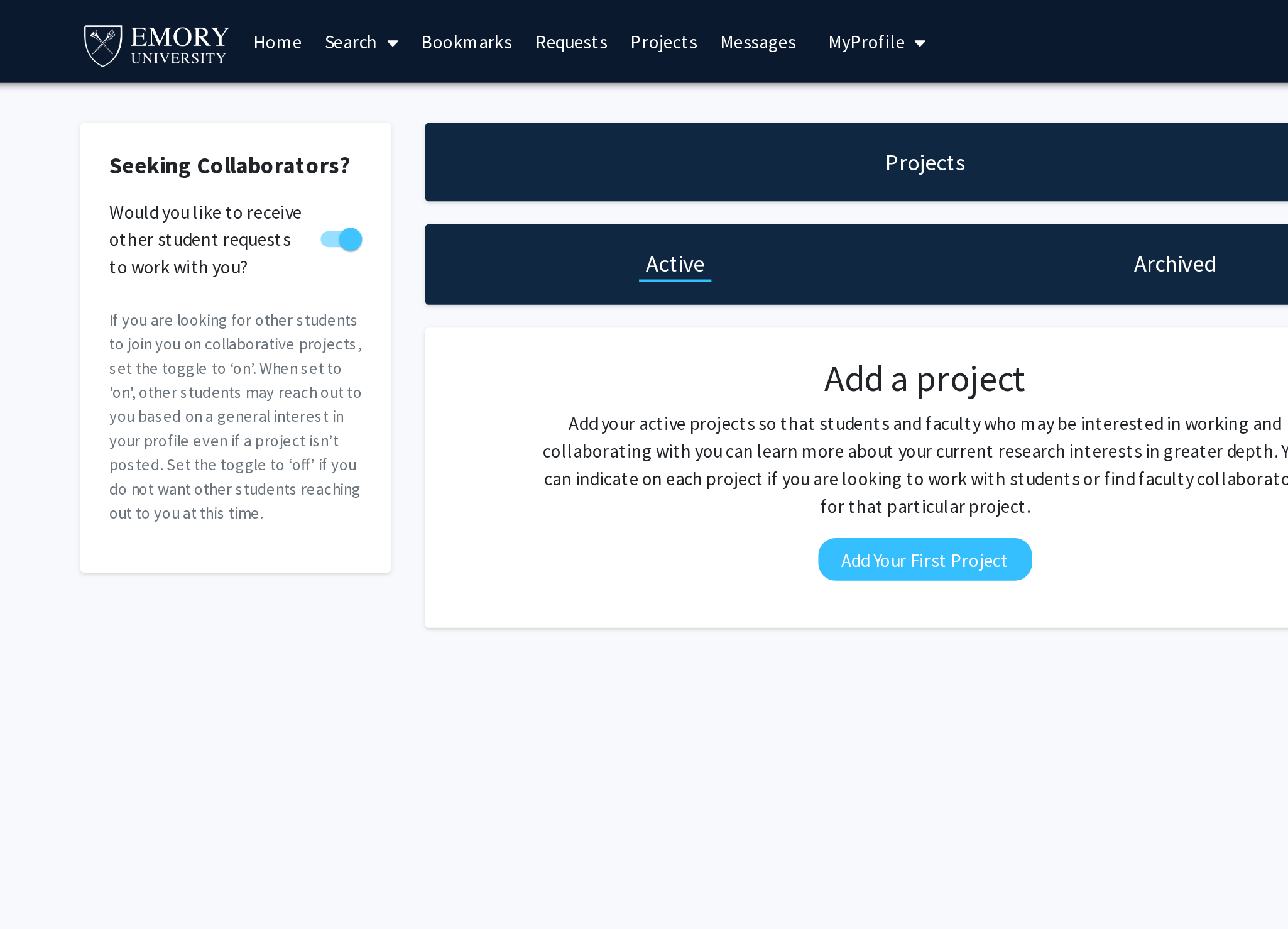 click on "Search" at bounding box center [430, 23] 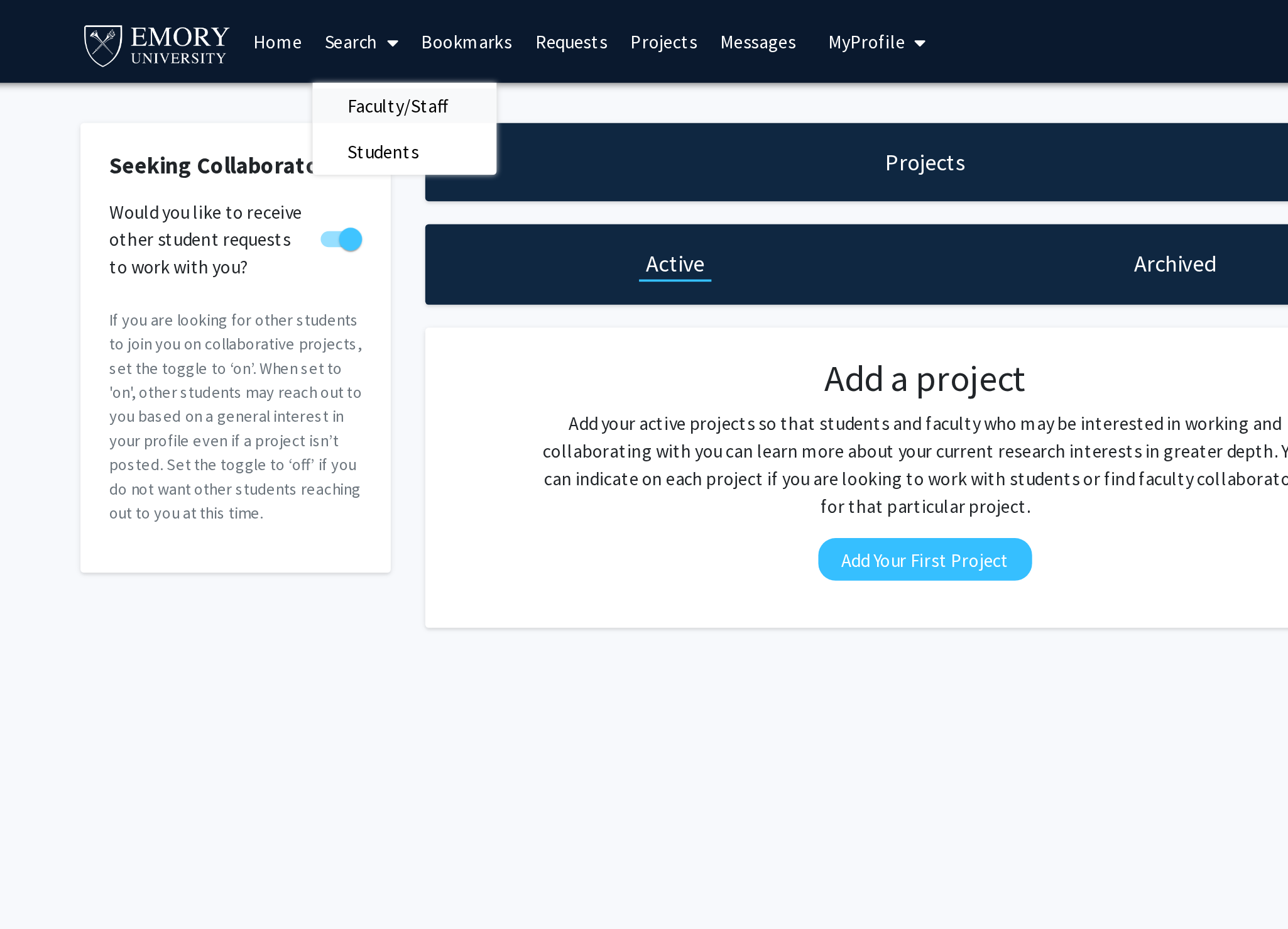 click on "Faculty/Staff" at bounding box center (449, 58) 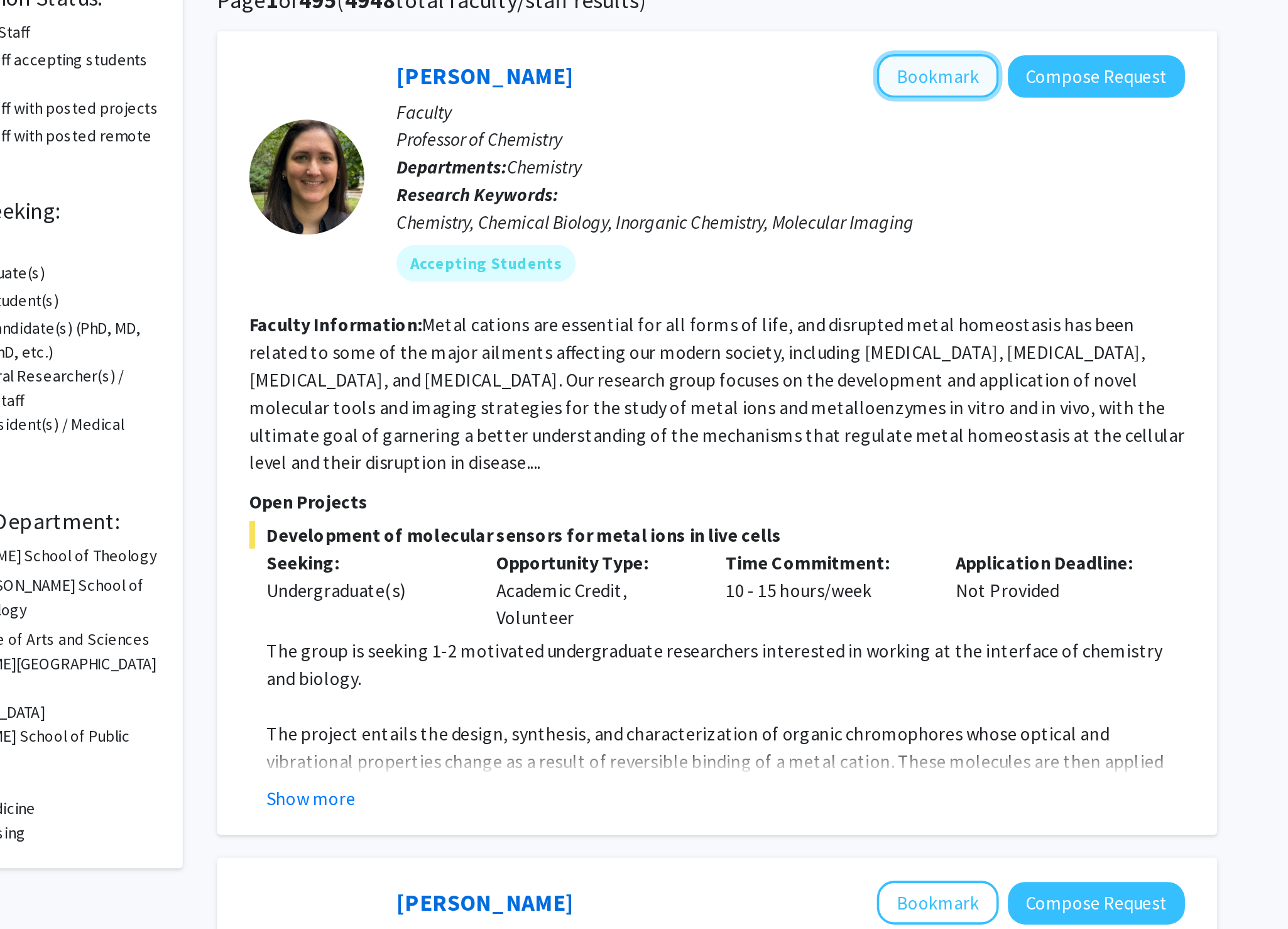 click on "Bookmark" 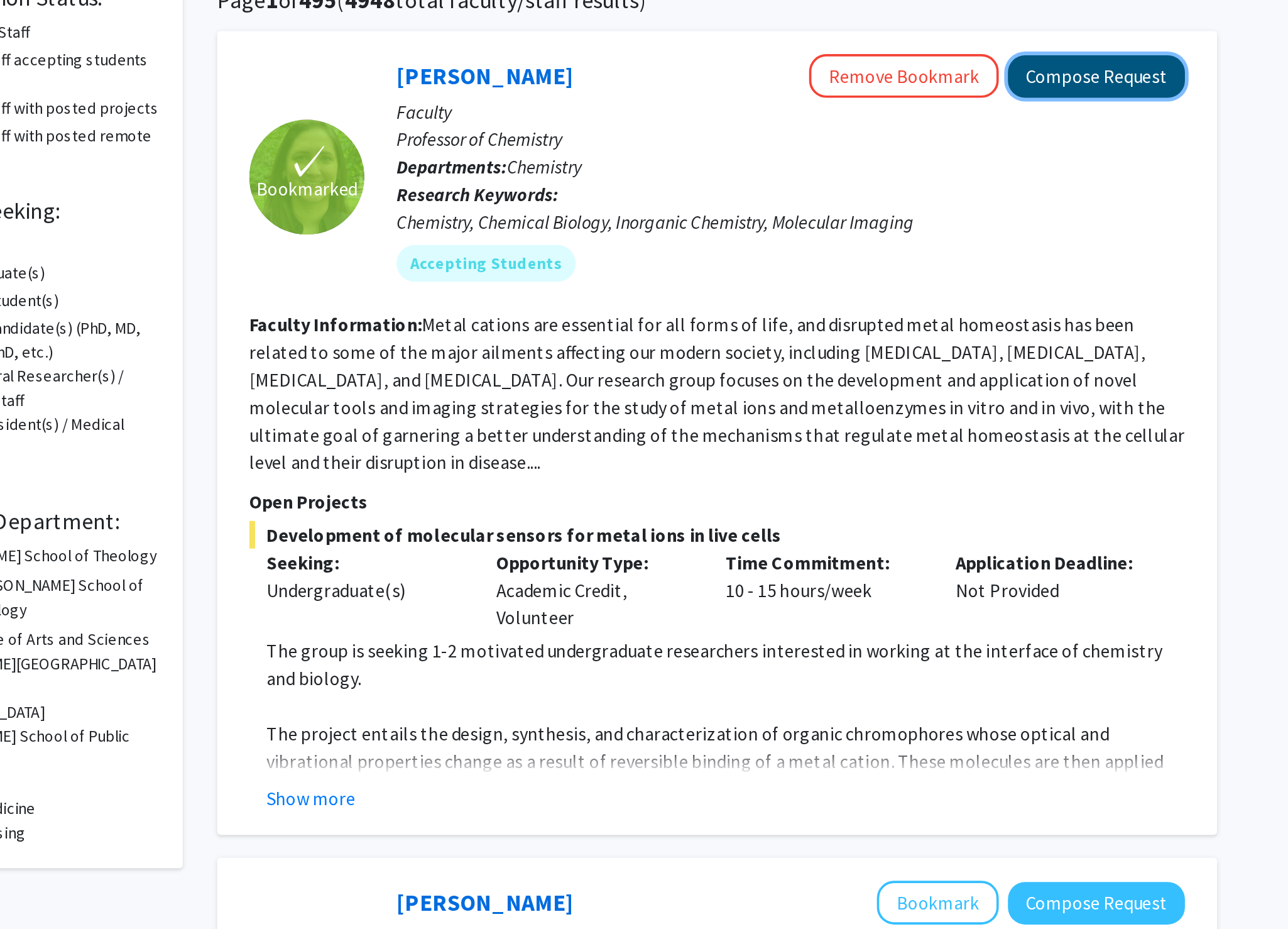 click on "Compose Request" 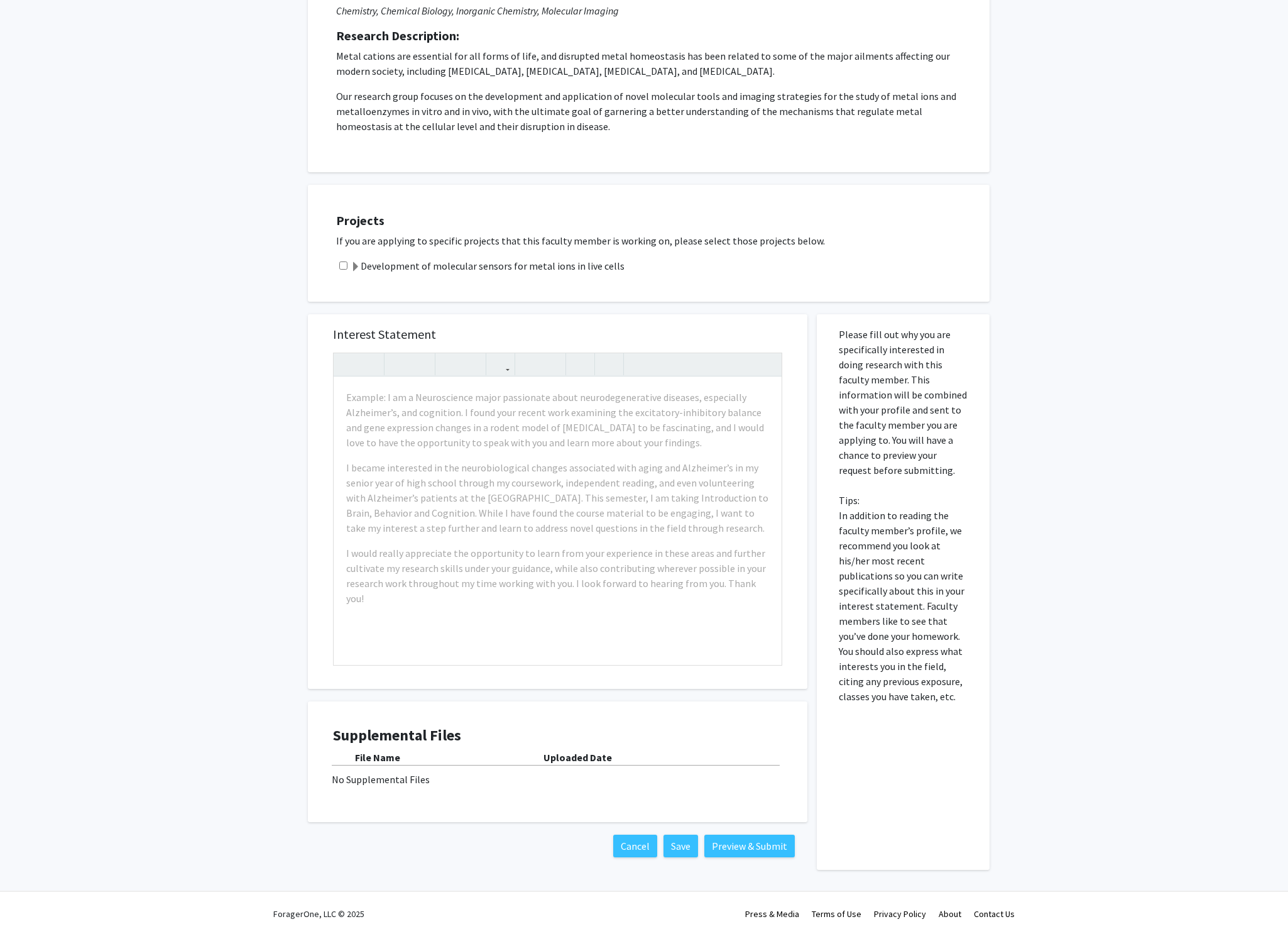 scroll, scrollTop: 202, scrollLeft: 0, axis: vertical 